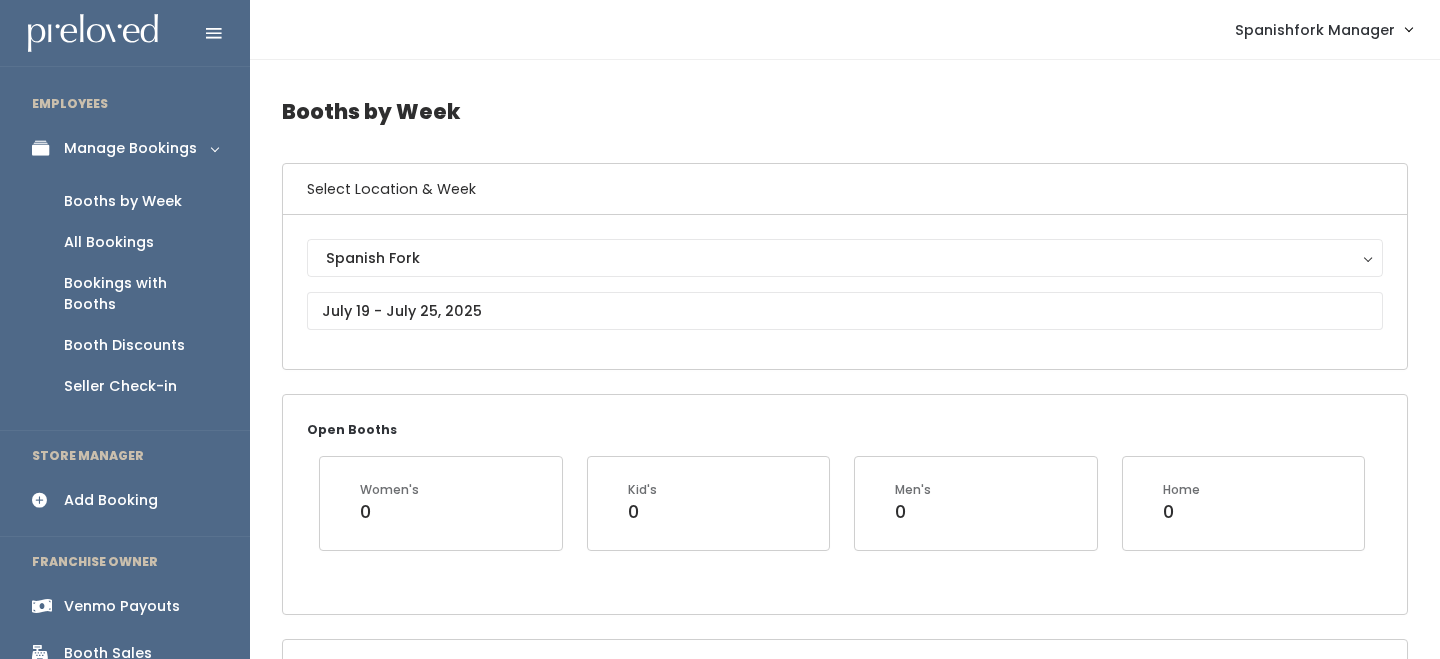 scroll, scrollTop: 0, scrollLeft: 0, axis: both 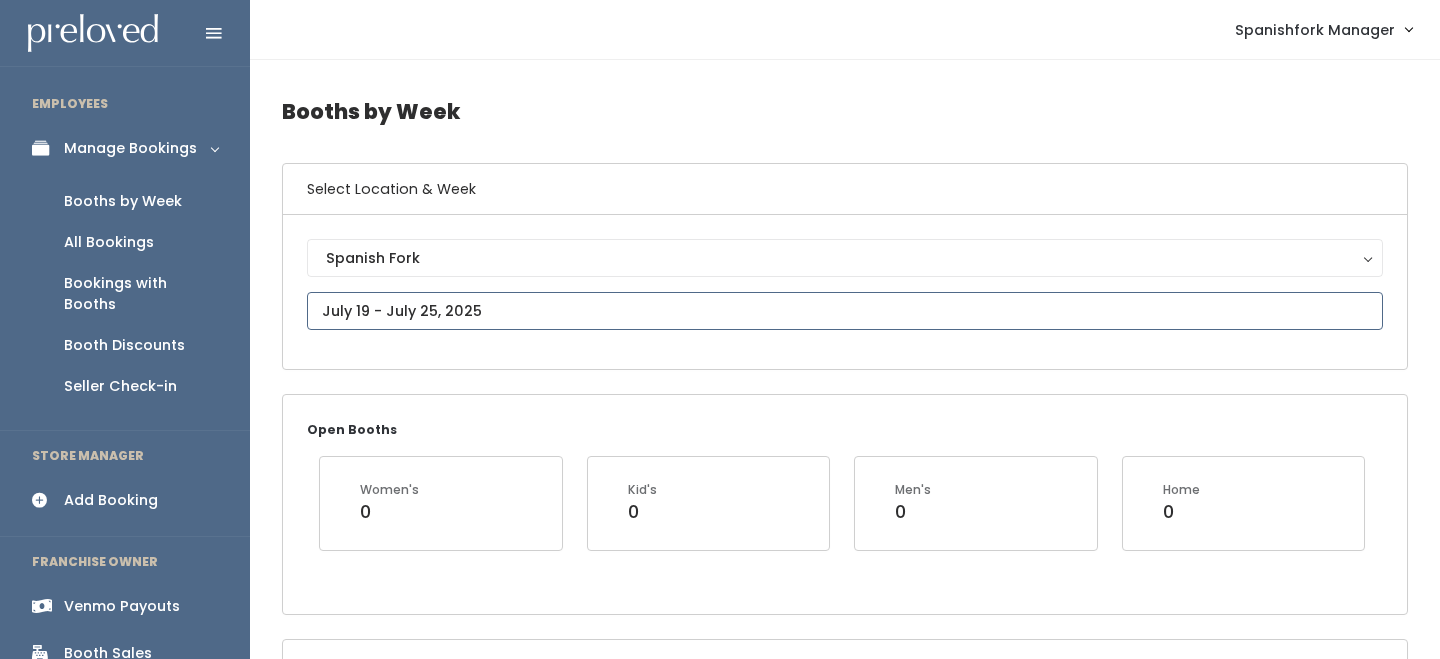 click on "EMPLOYEES
Manage Bookings
Booths by Week
All Bookings
Bookings with Booths
Booth Discounts
Seller Check-in
STORE MANAGER
Add Booking
FRANCHISE OWNER
Venmo Payouts
Booth Sales
Customers" at bounding box center [720, 2262] 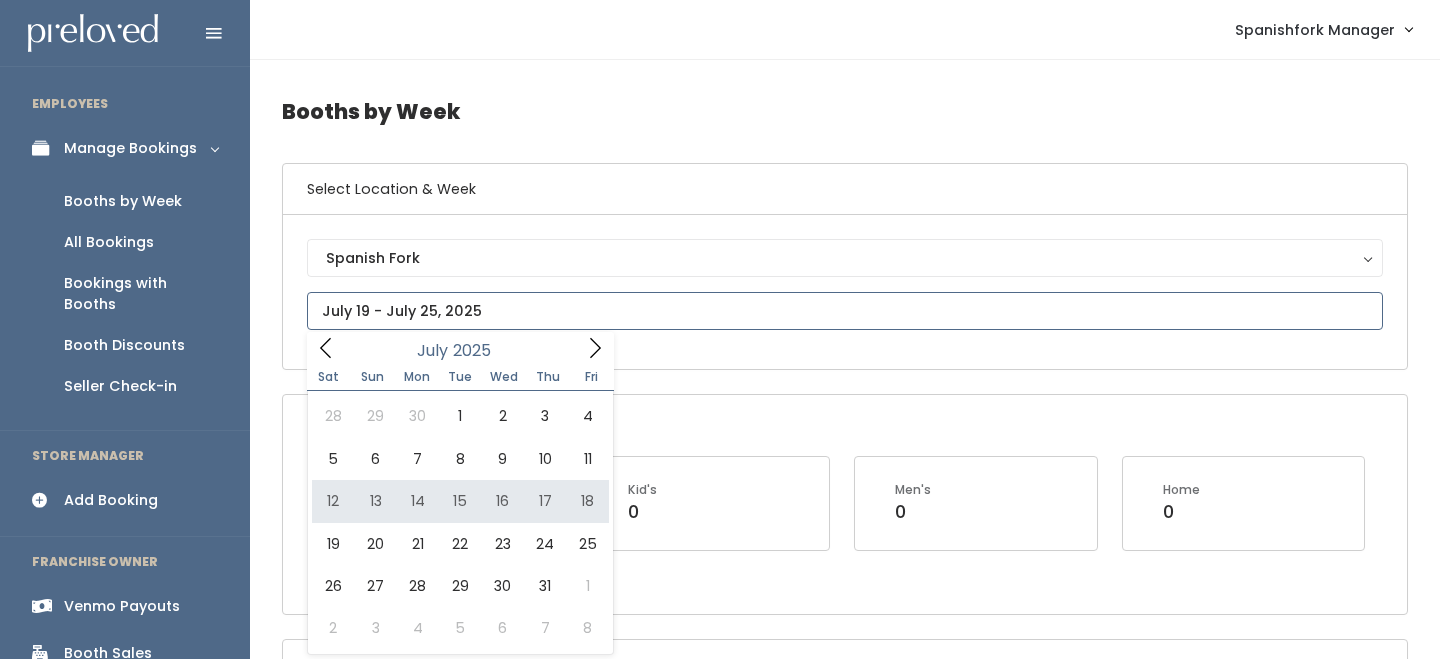 type on "July 12 to July 18" 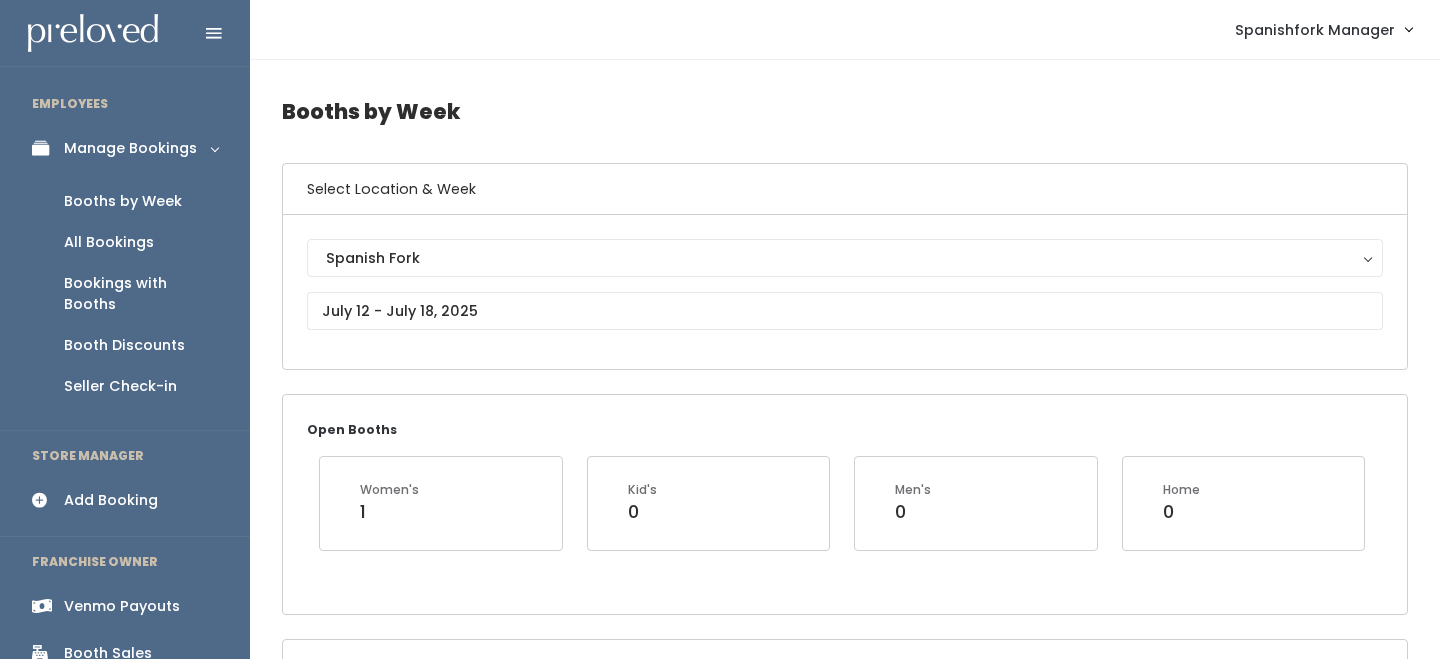 scroll, scrollTop: 82, scrollLeft: 0, axis: vertical 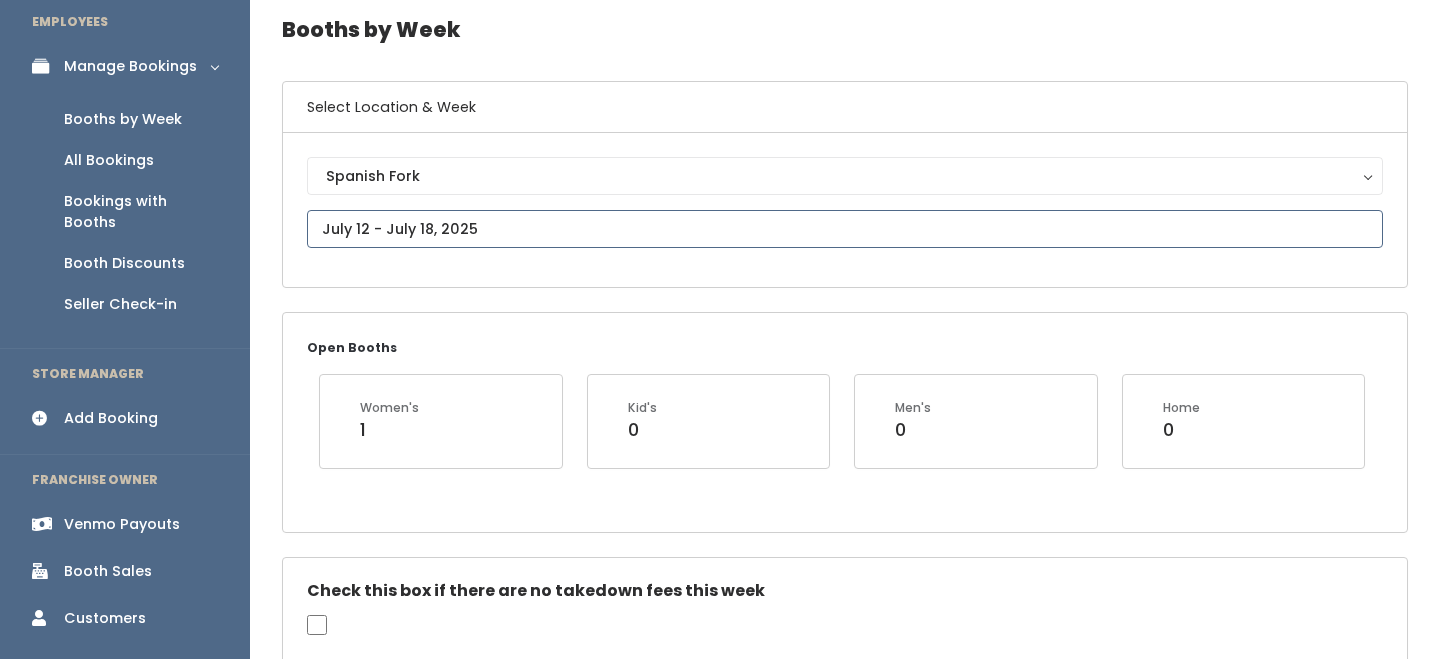 click on "EMPLOYEES
Manage Bookings
Booths by Week
All Bookings
Bookings with Booths
Booth Discounts
Seller Check-in
STORE MANAGER
Add Booking
FRANCHISE OWNER
Venmo Payouts
Booth Sales
Customers" at bounding box center [720, 2239] 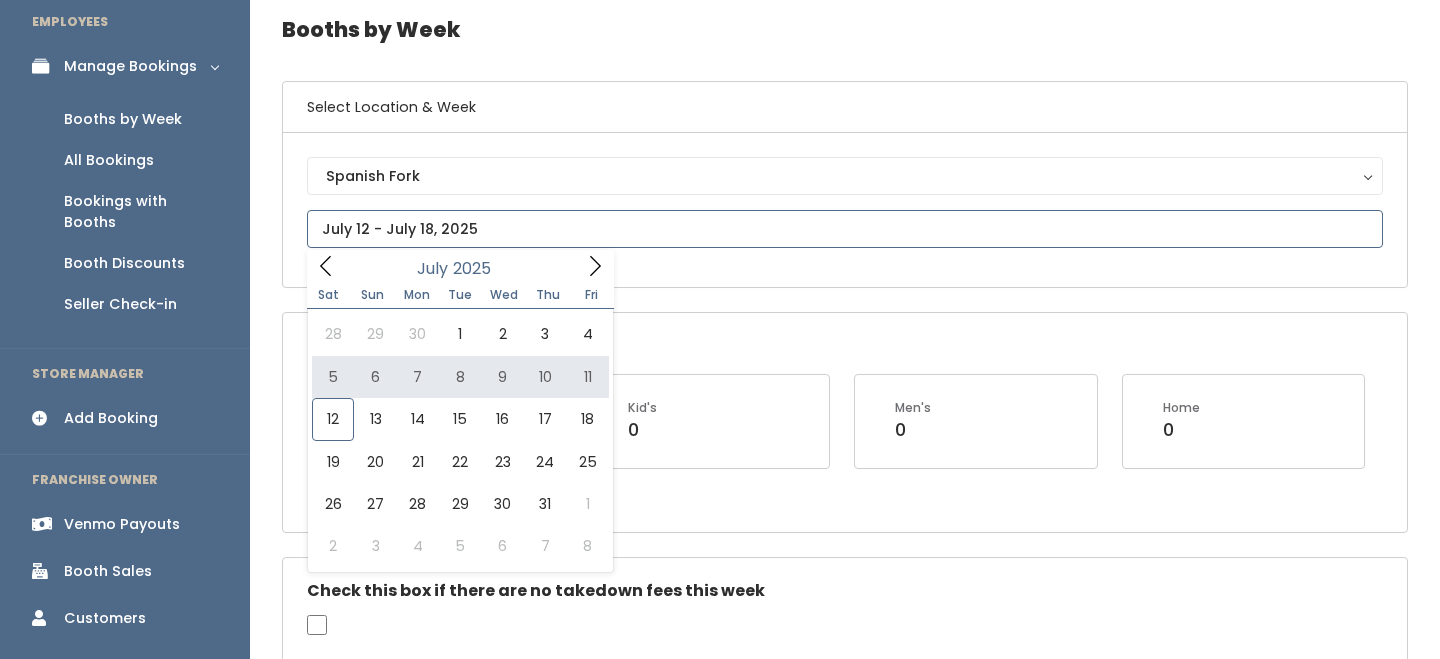 type on "July 5 to July 11" 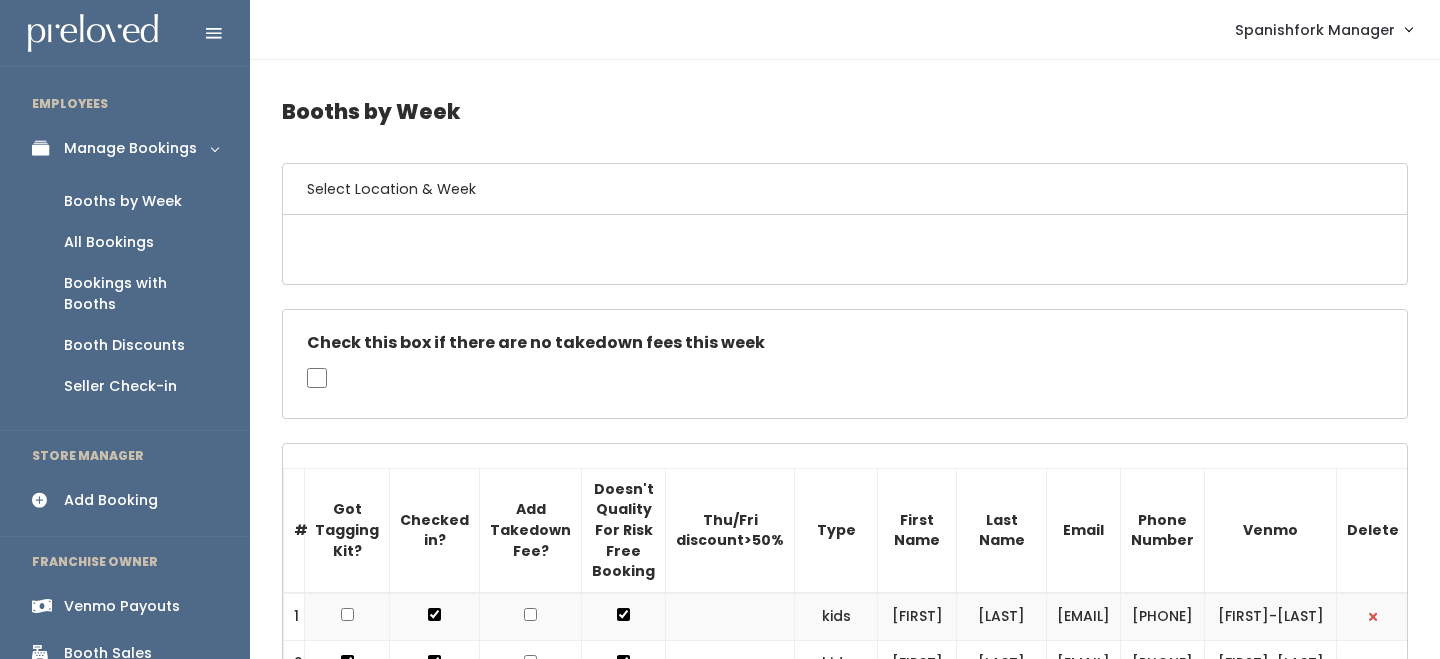 scroll, scrollTop: 0, scrollLeft: 0, axis: both 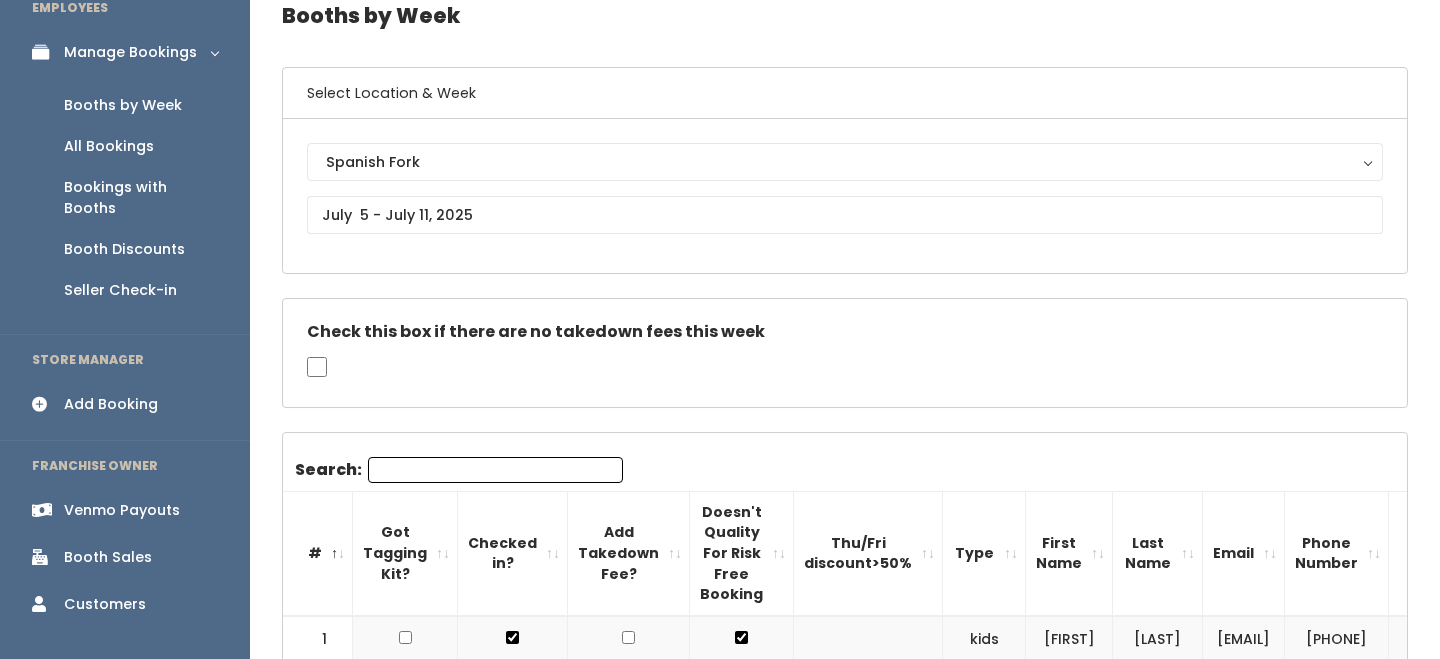 click on "Thu/Fri discount>50%" at bounding box center (868, 553) 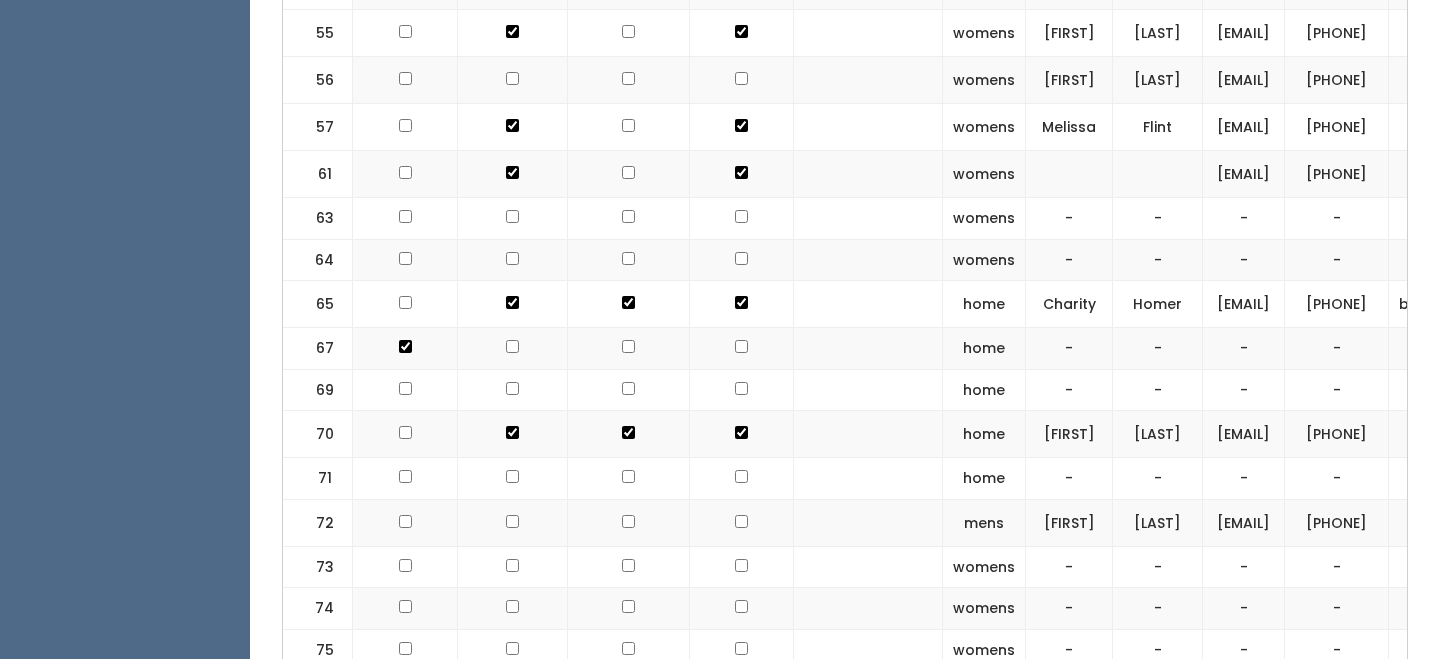 scroll, scrollTop: 1817, scrollLeft: 0, axis: vertical 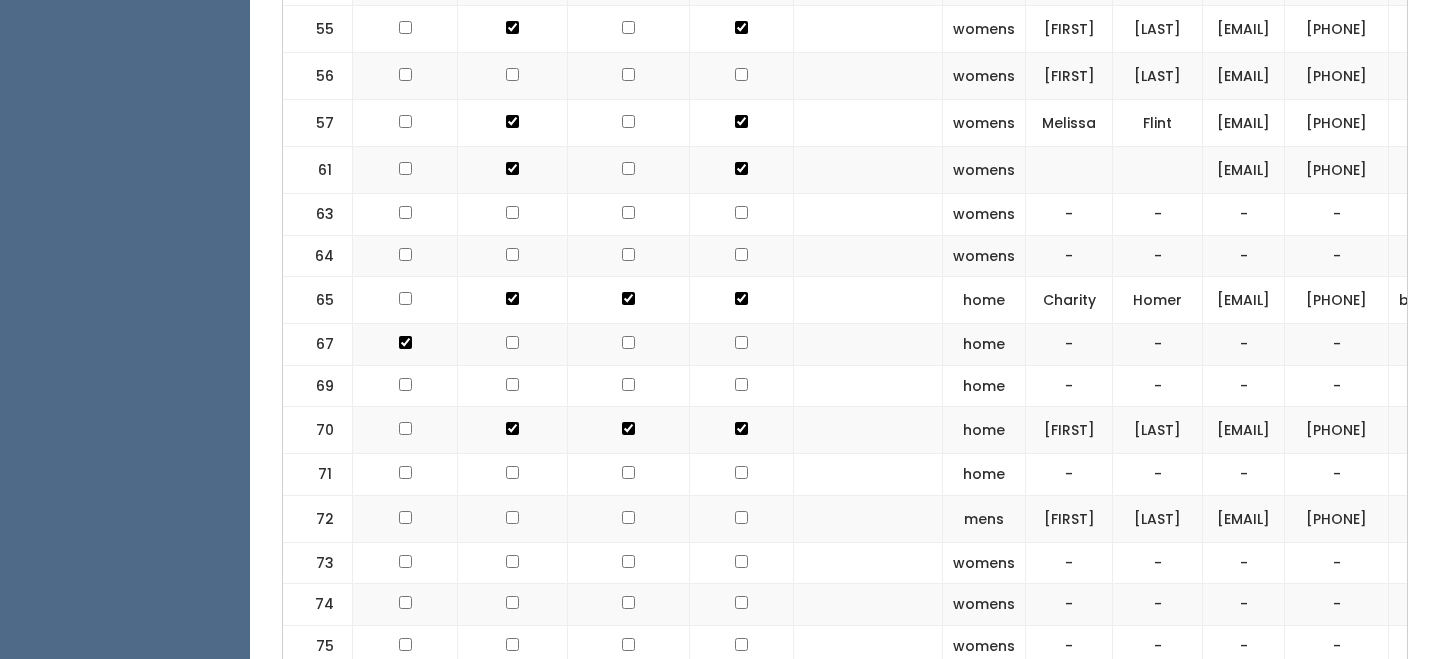 click at bounding box center [741, -1084] 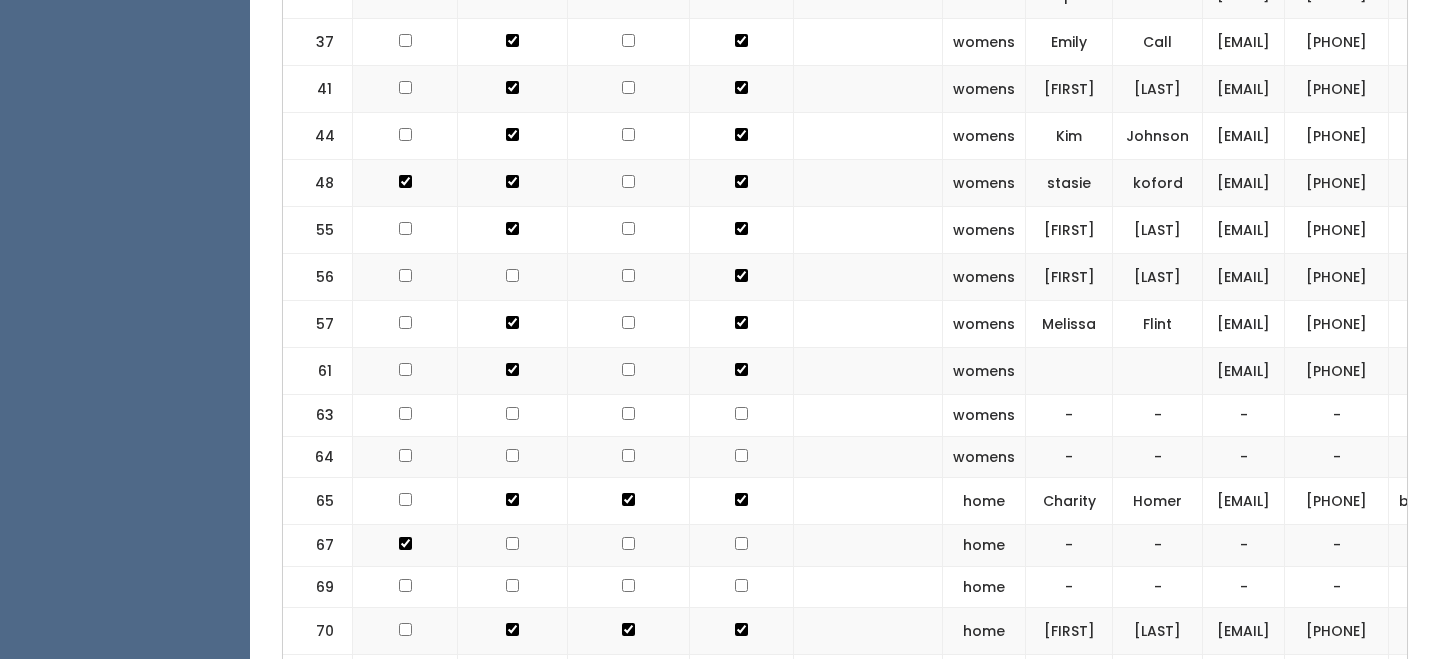 scroll, scrollTop: 1596, scrollLeft: 0, axis: vertical 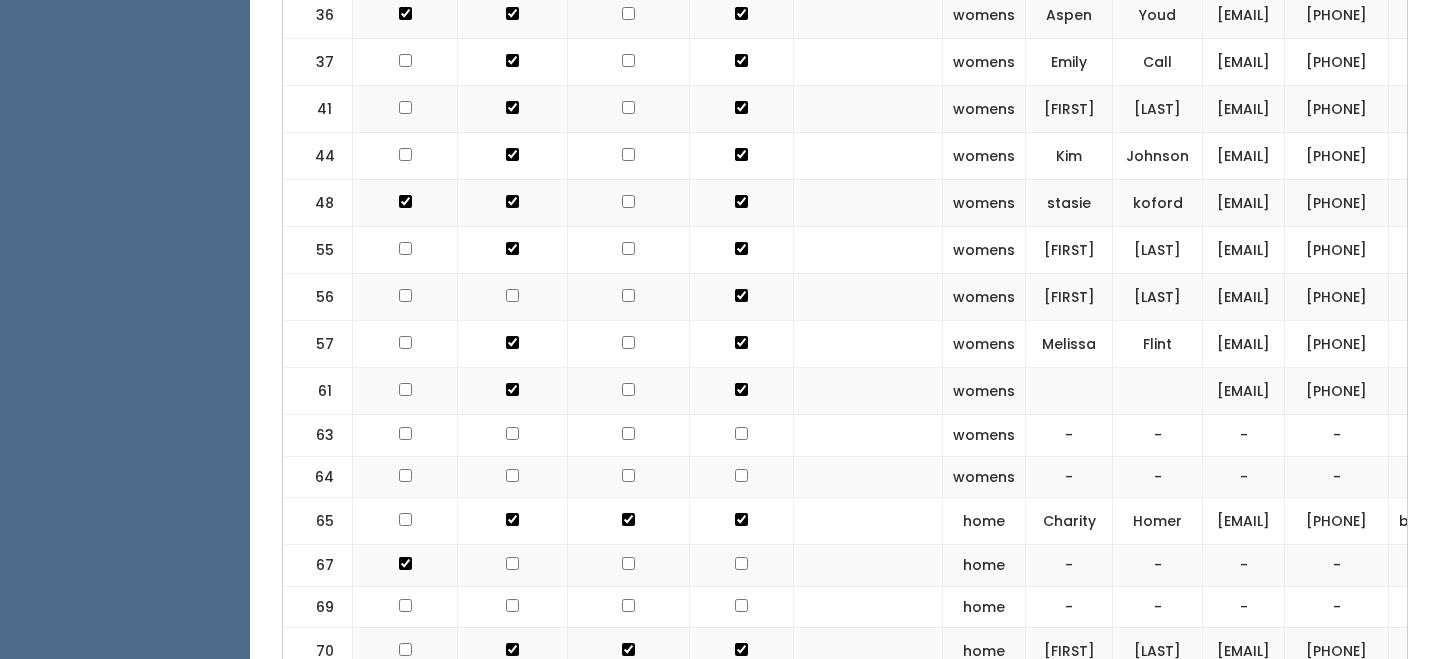 click at bounding box center [741, -863] 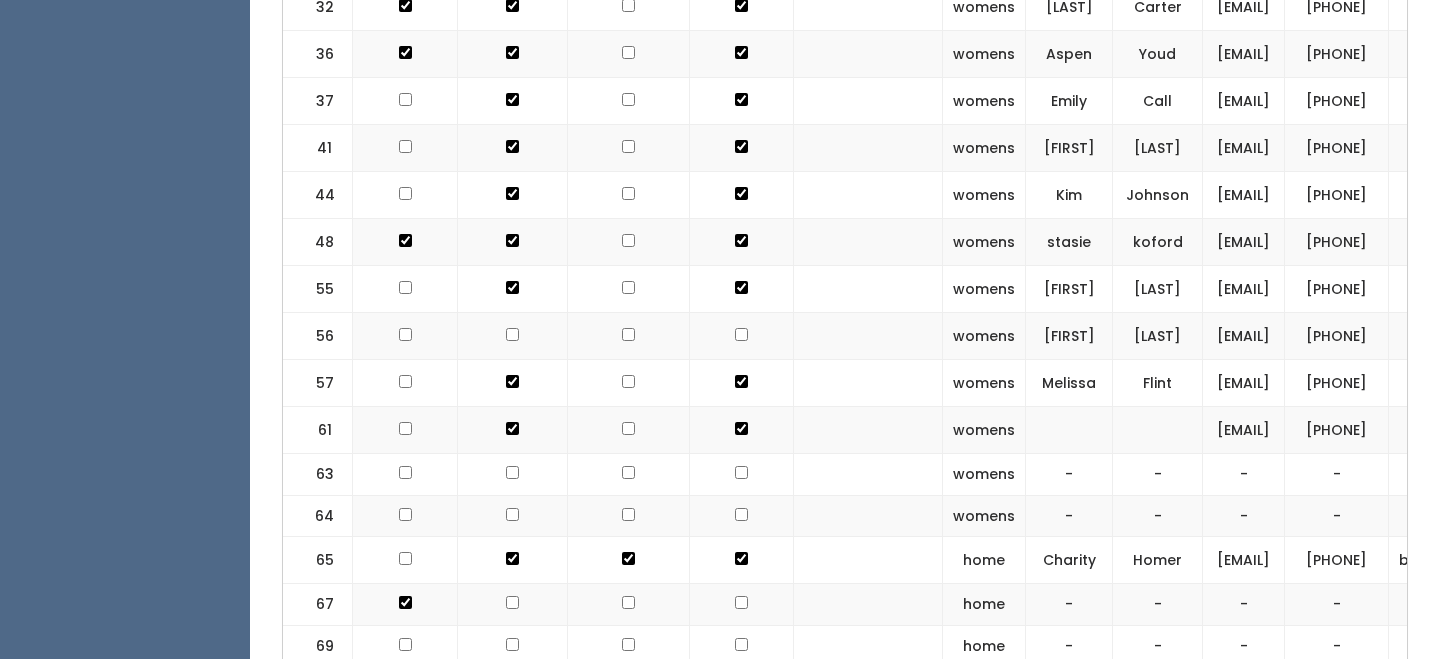 scroll, scrollTop: 1575, scrollLeft: 0, axis: vertical 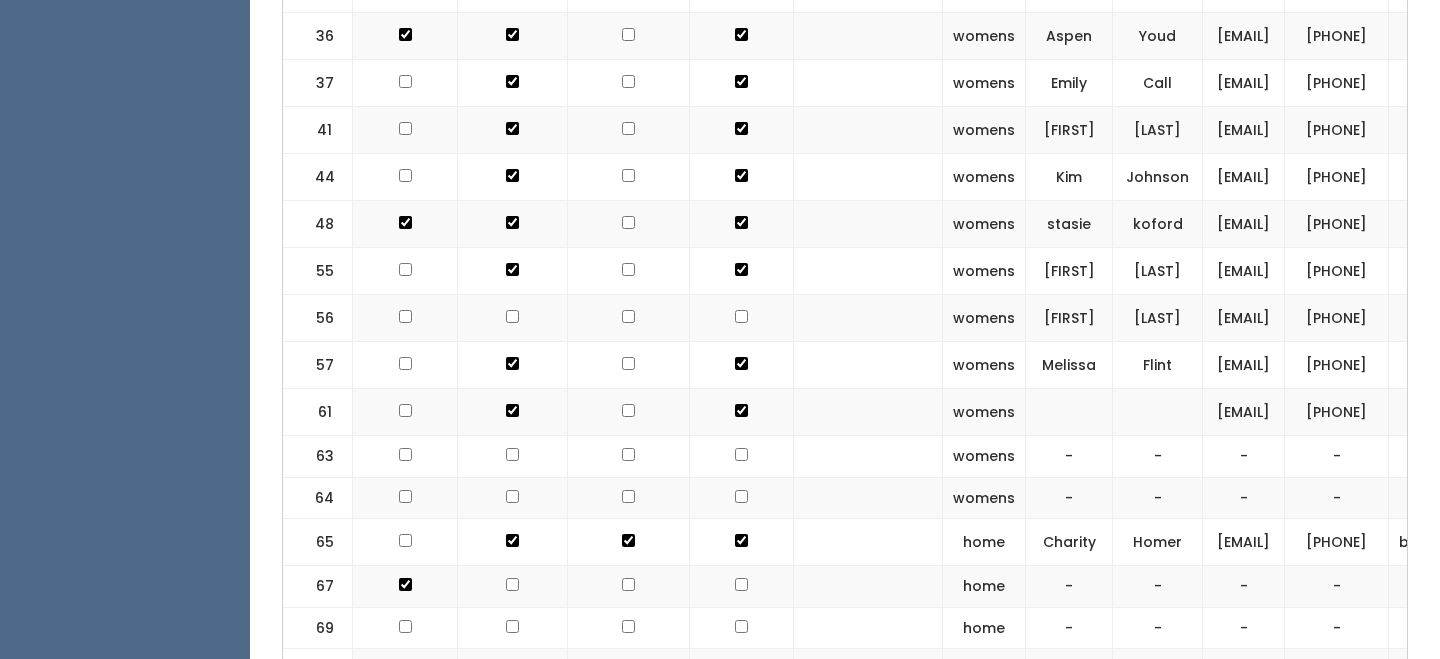 click at bounding box center [741, -842] 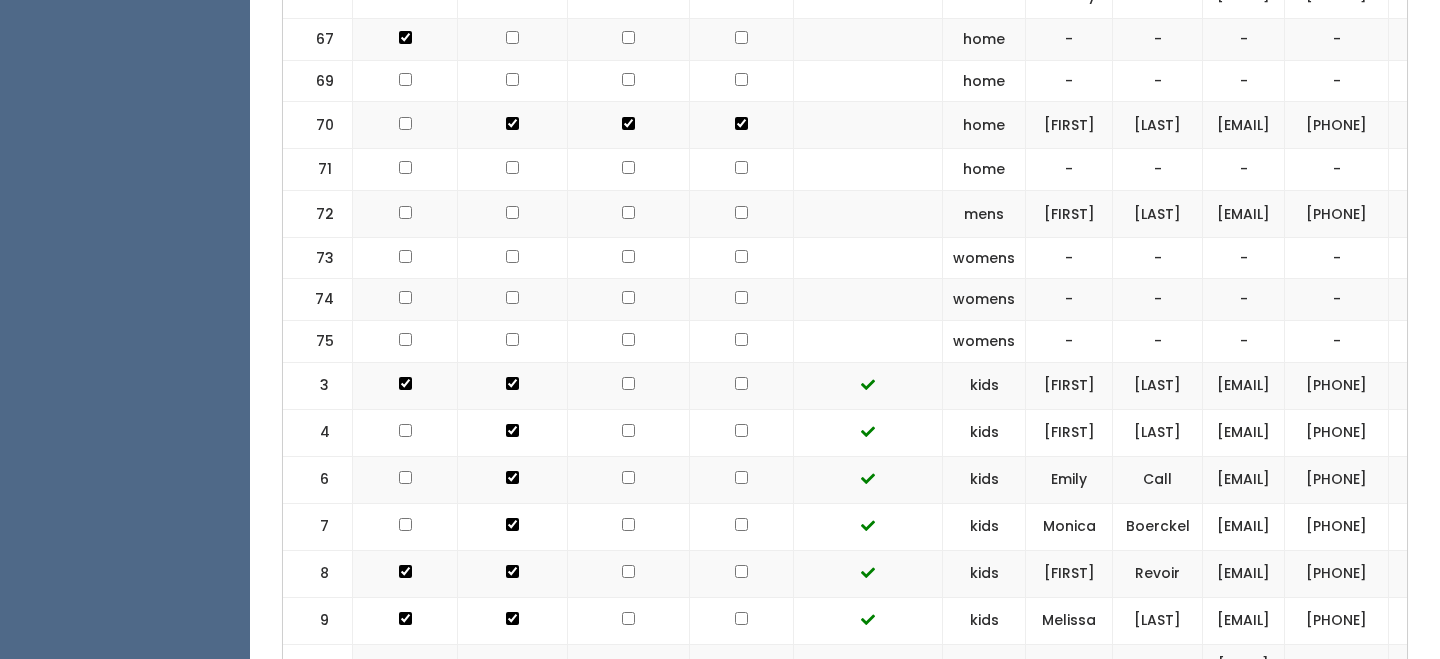 scroll, scrollTop: 2142, scrollLeft: 0, axis: vertical 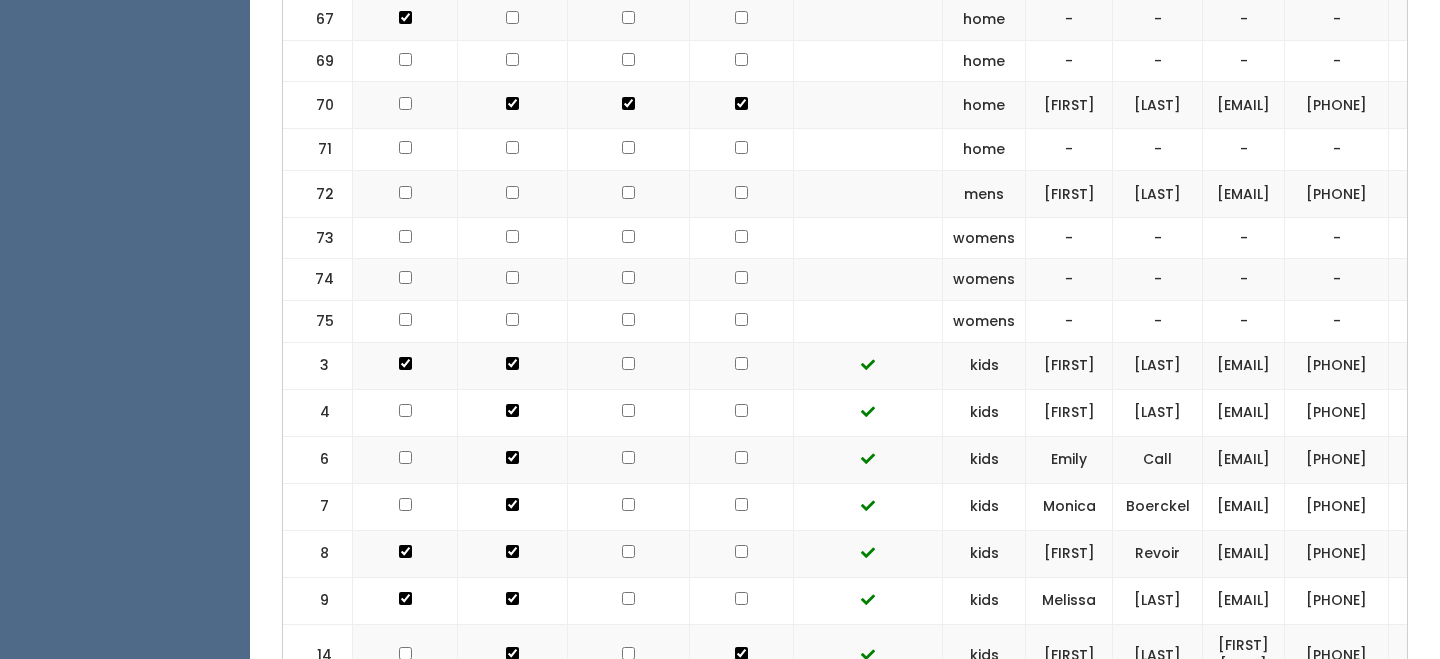 click at bounding box center [742, 193] 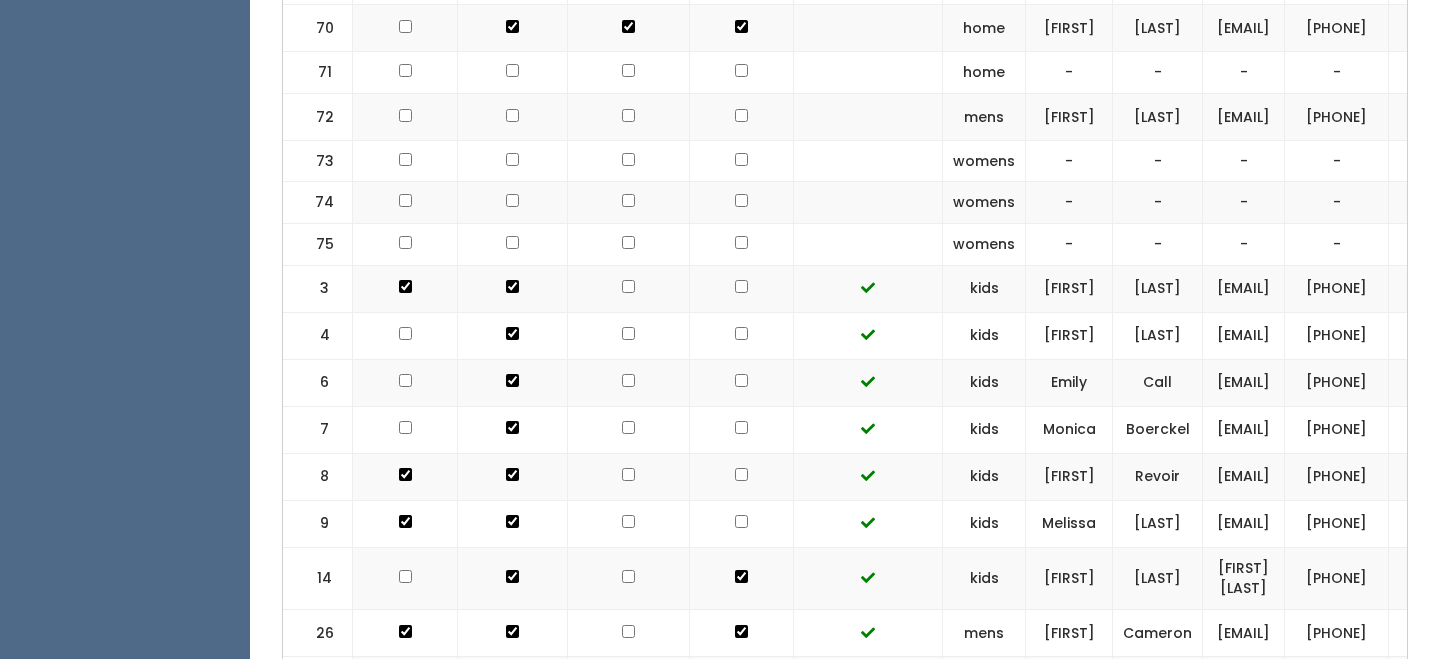 scroll, scrollTop: 2301, scrollLeft: 0, axis: vertical 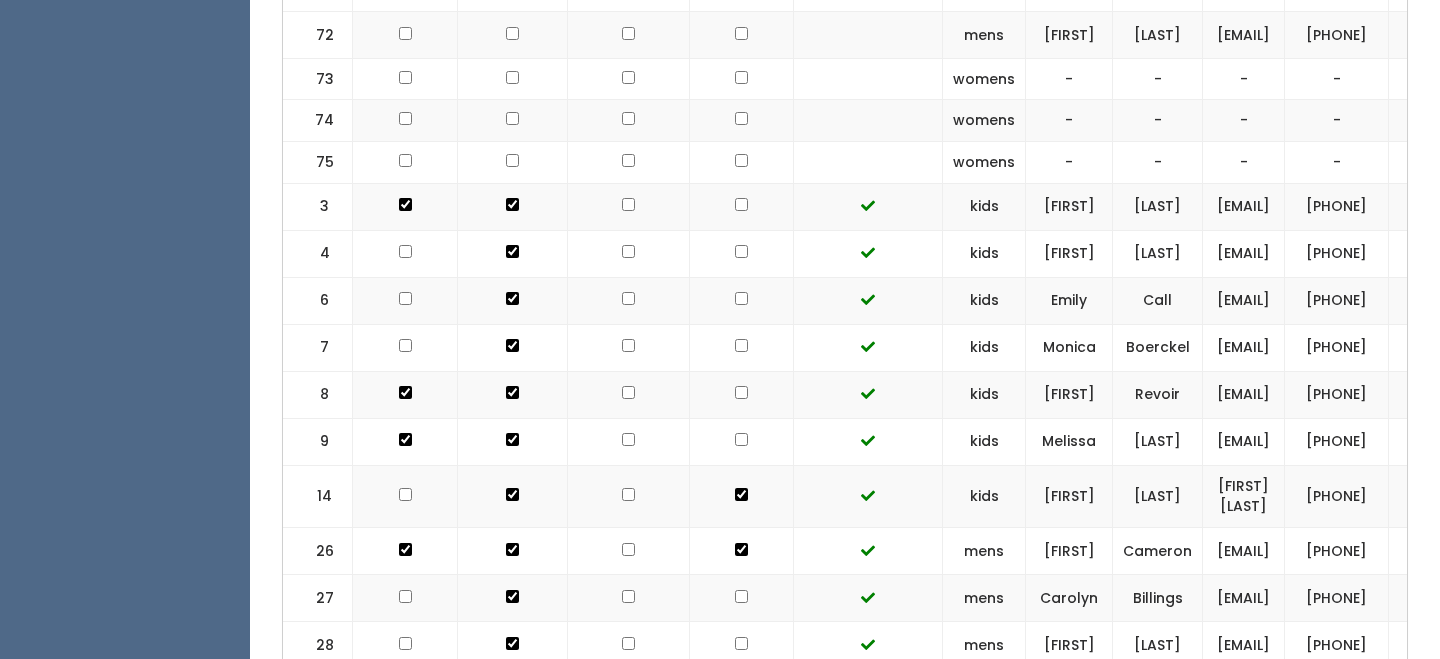 click at bounding box center (741, -1568) 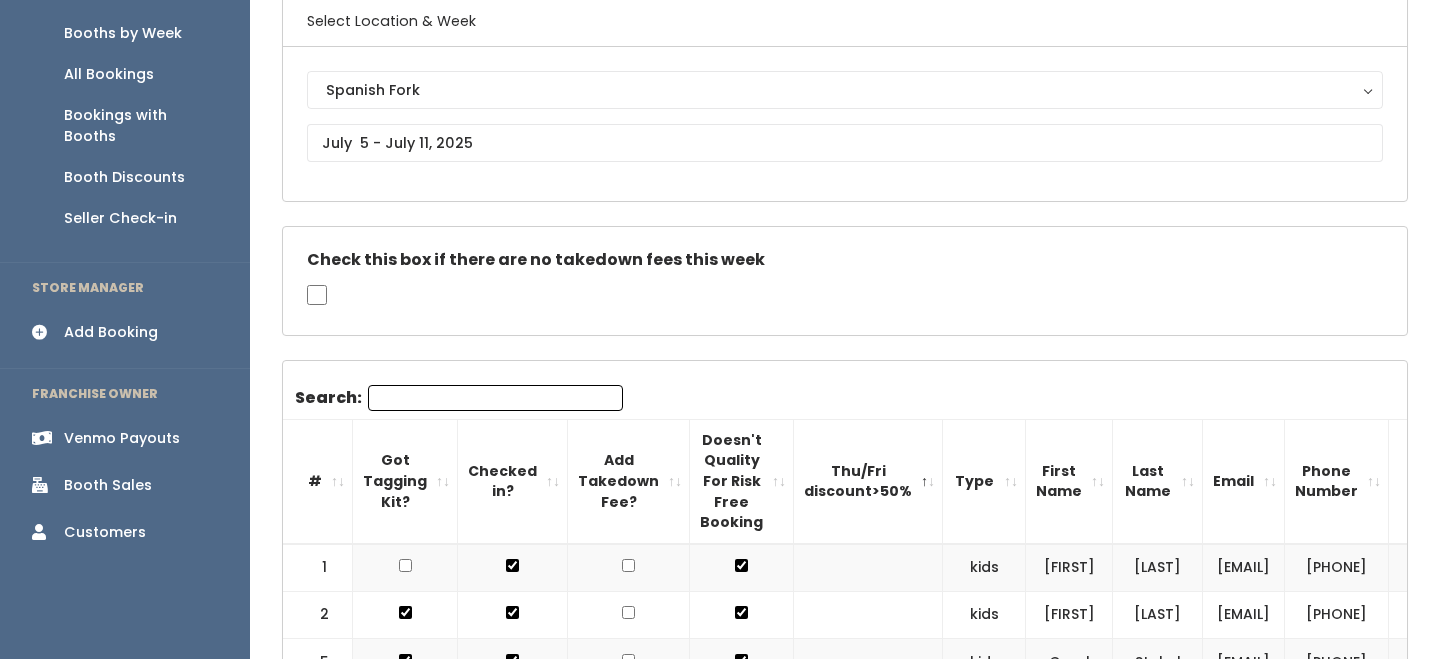scroll, scrollTop: 218, scrollLeft: 0, axis: vertical 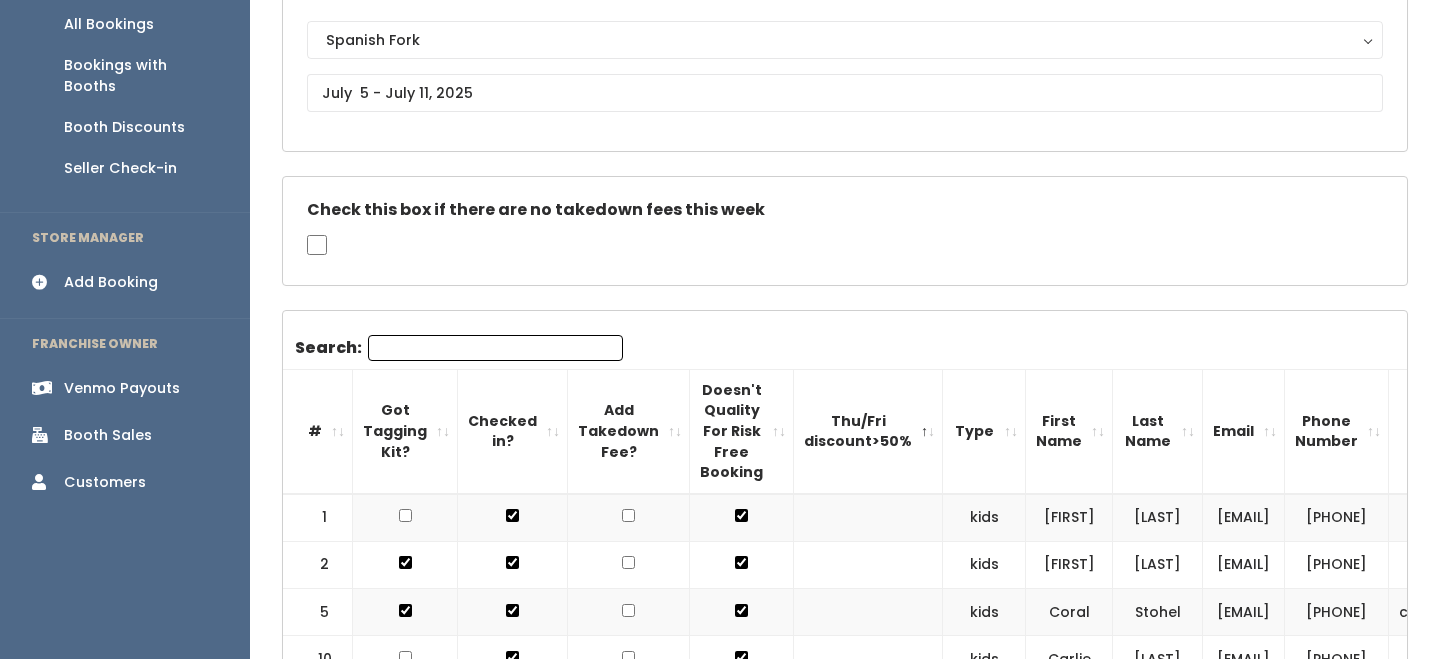 click on "#" at bounding box center (318, 431) 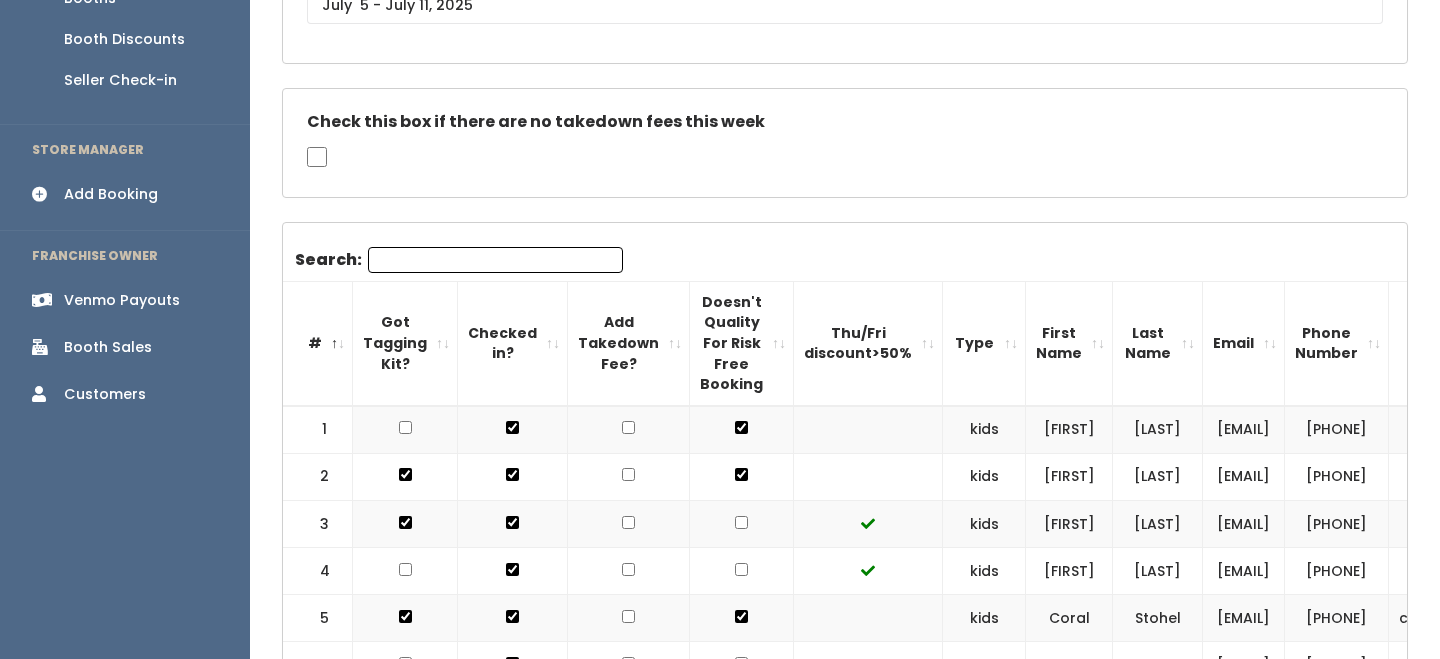 scroll, scrollTop: 307, scrollLeft: 0, axis: vertical 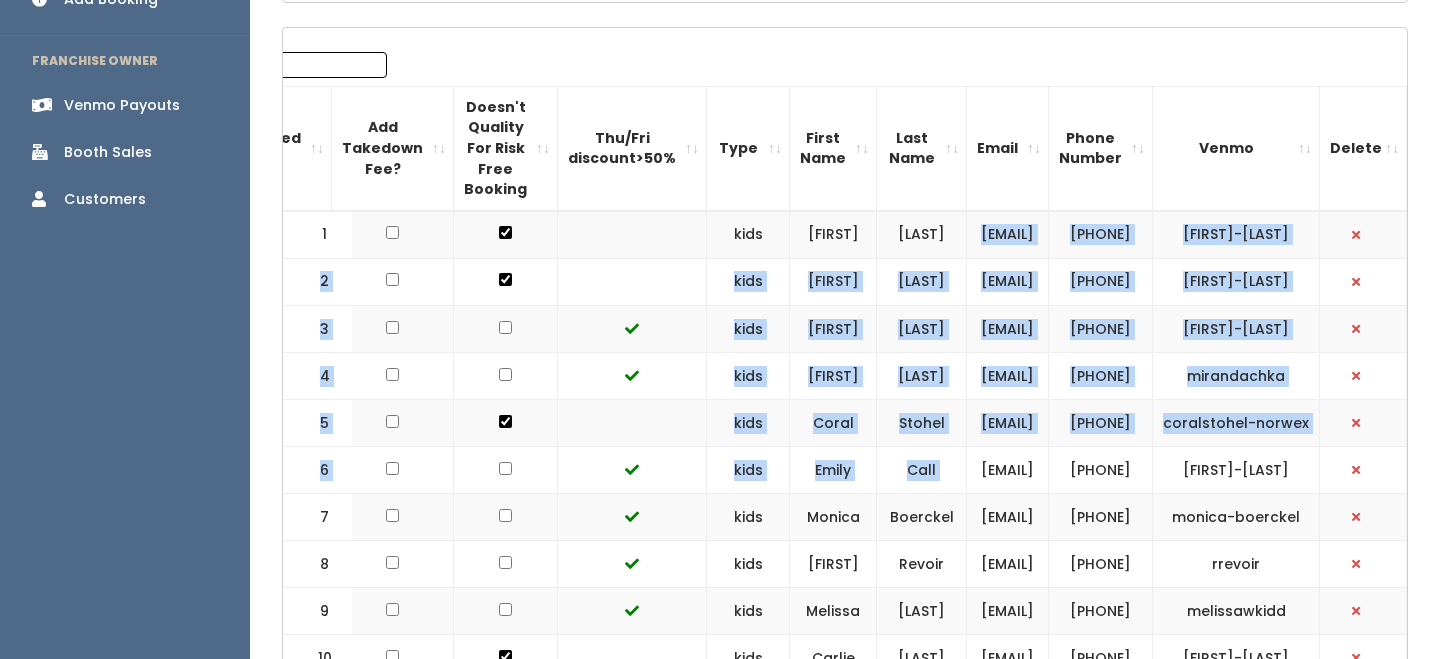 drag, startPoint x: 851, startPoint y: 238, endPoint x: 1055, endPoint y: 540, distance: 364.4448 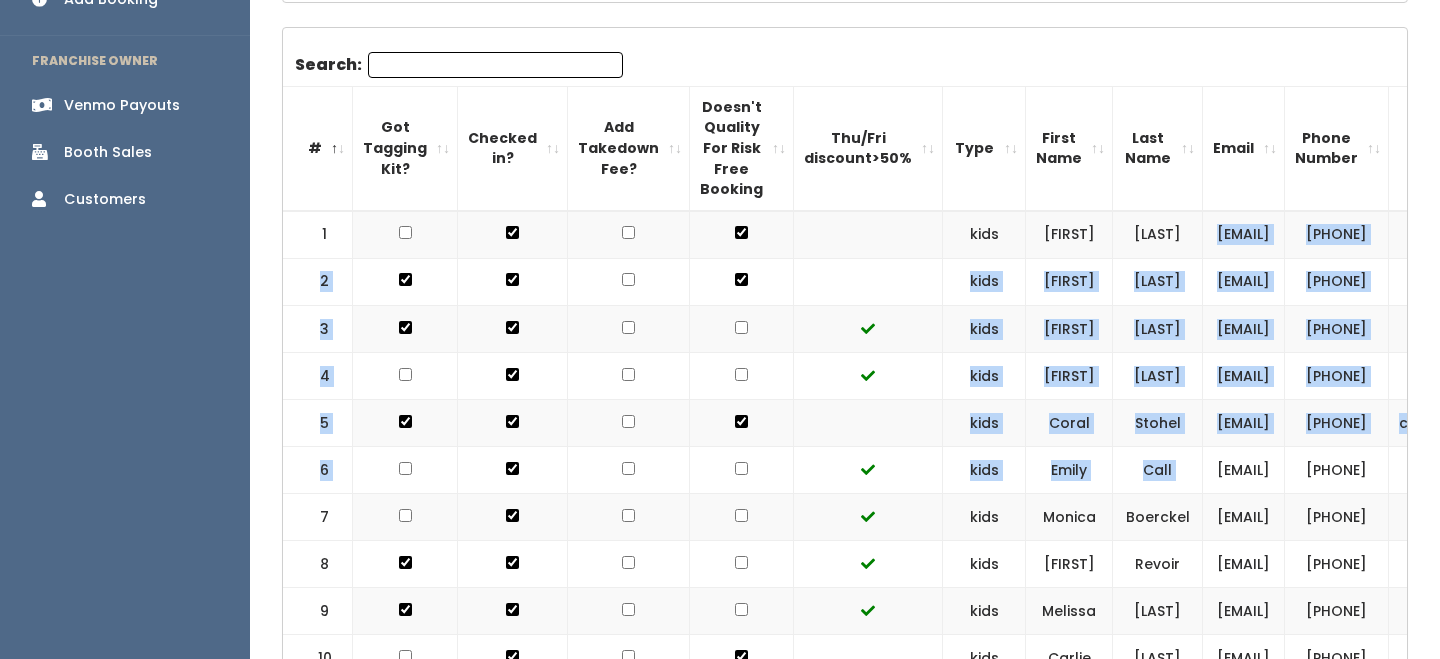 scroll, scrollTop: 1077, scrollLeft: 0, axis: vertical 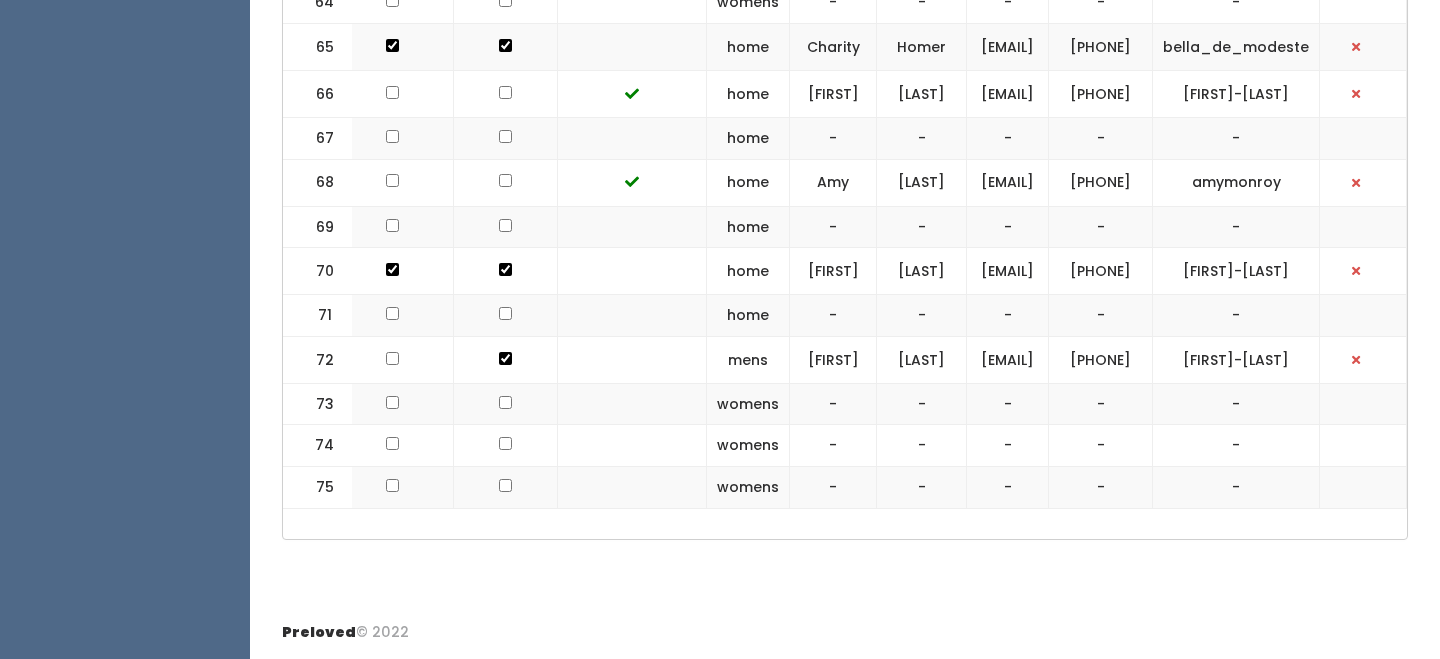 drag, startPoint x: 316, startPoint y: 233, endPoint x: 1310, endPoint y: 513, distance: 1032.6838 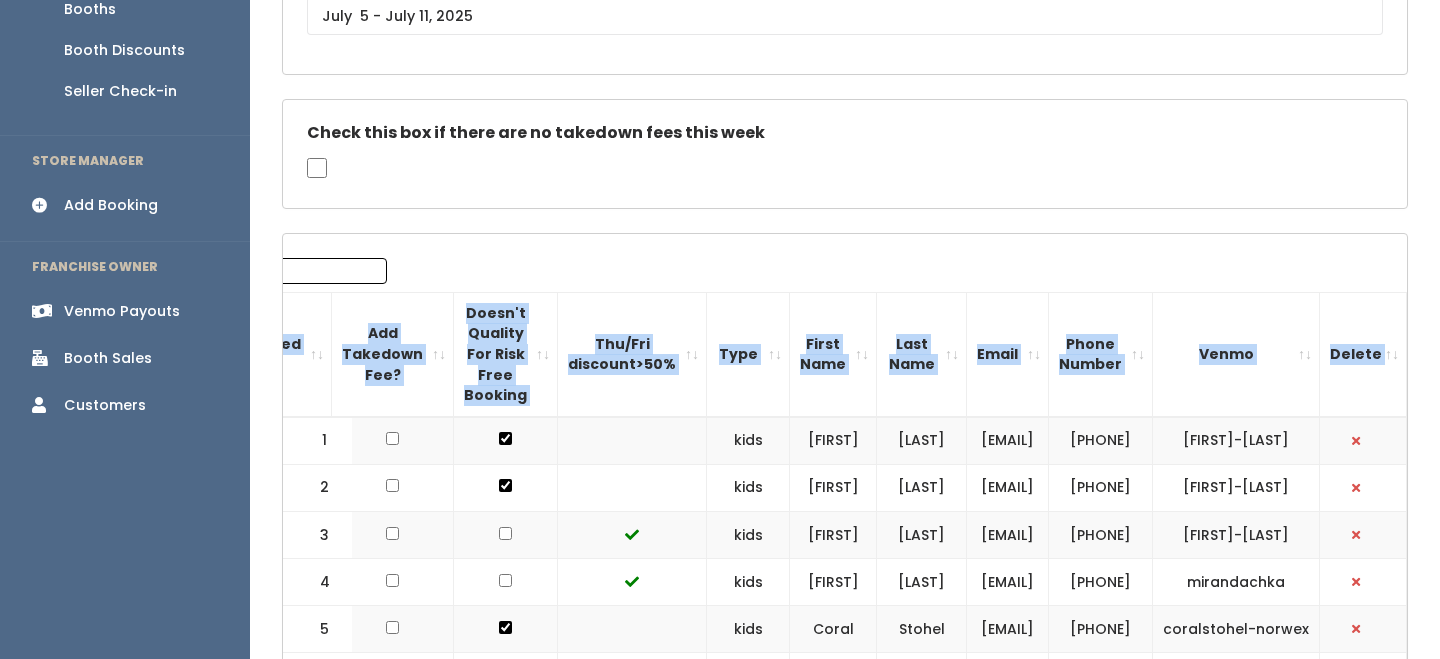 scroll, scrollTop: 0, scrollLeft: 0, axis: both 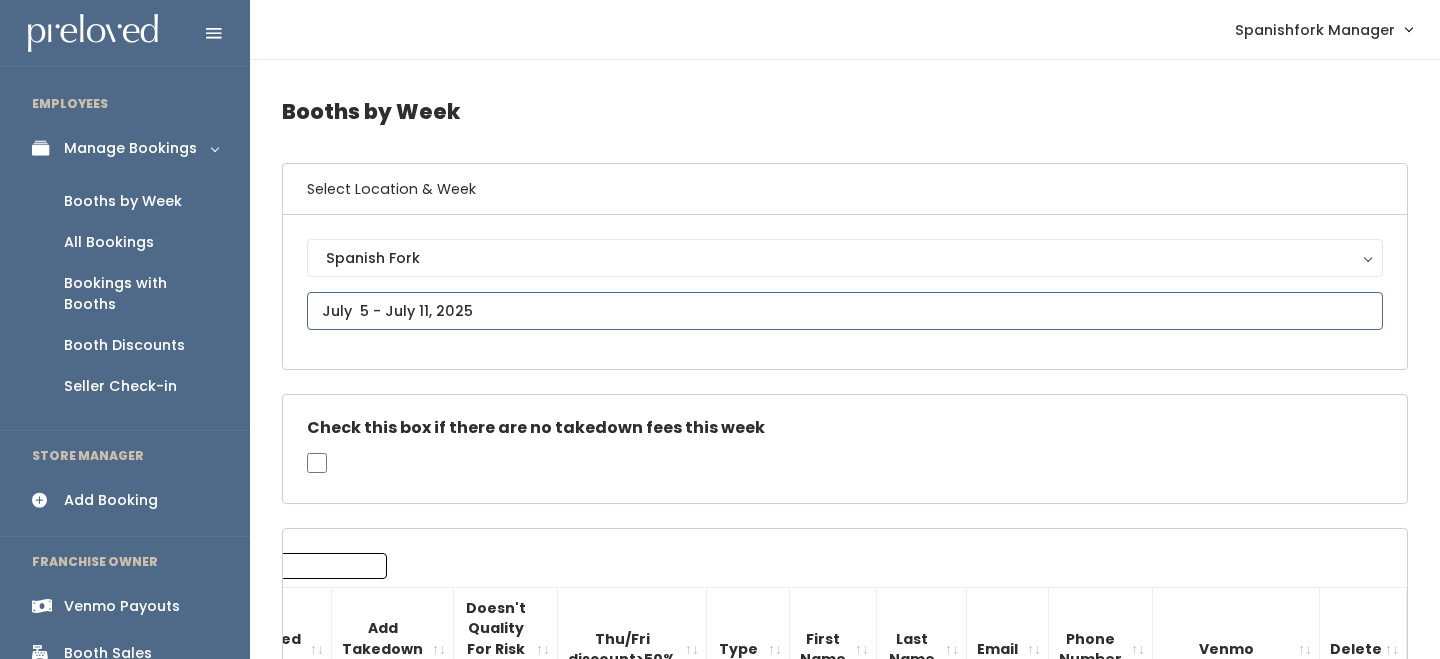 click at bounding box center [845, 311] 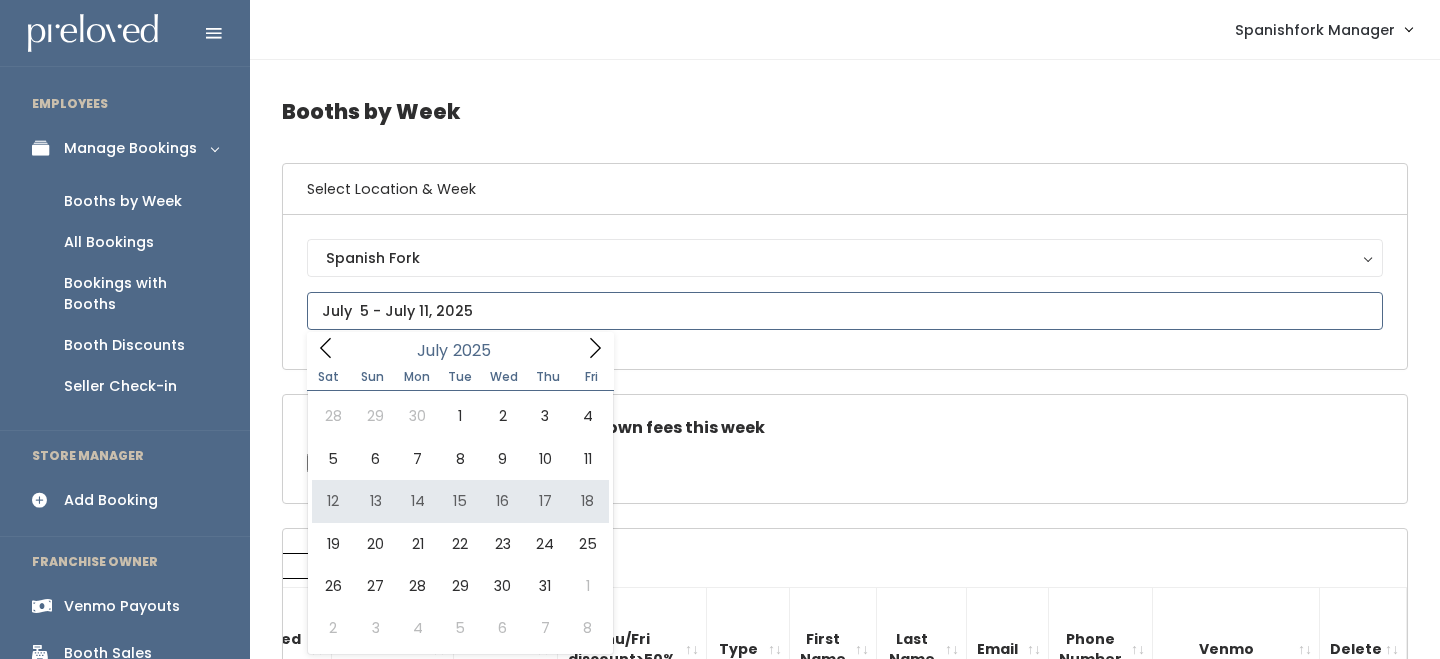 type on "July 12 to July 18" 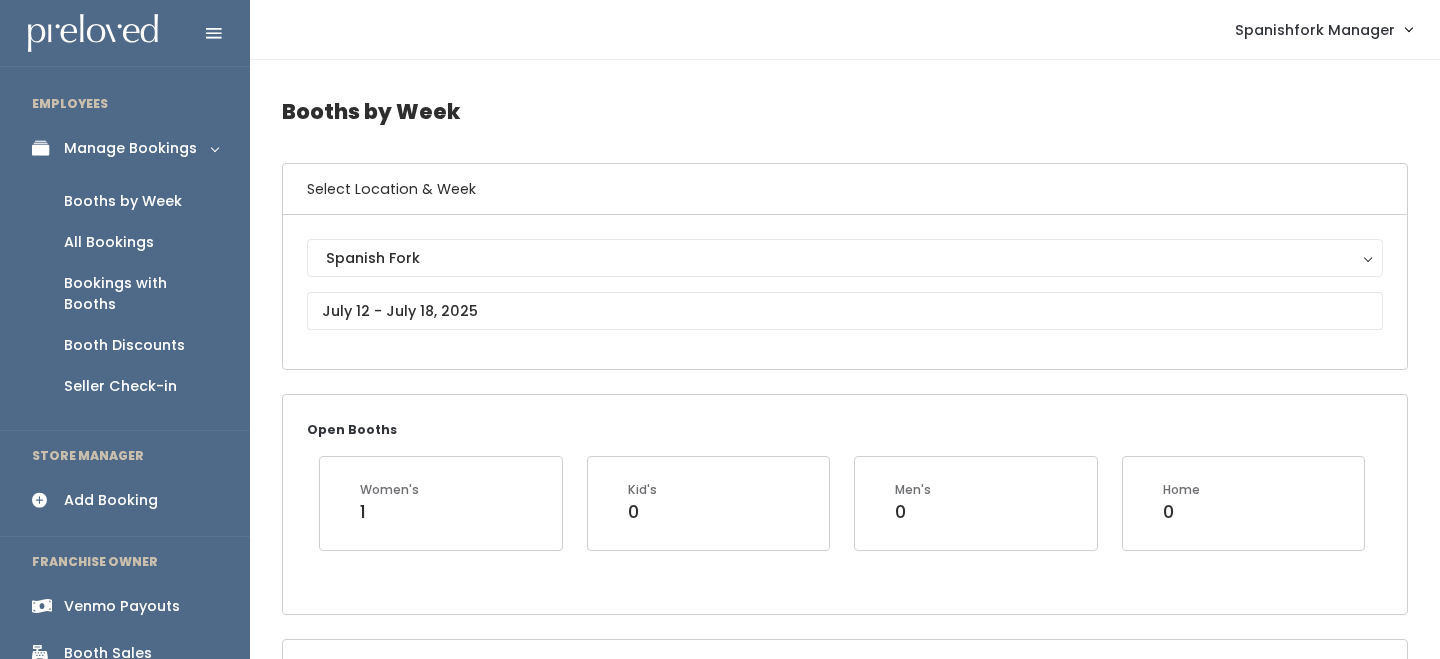 scroll, scrollTop: 24, scrollLeft: 0, axis: vertical 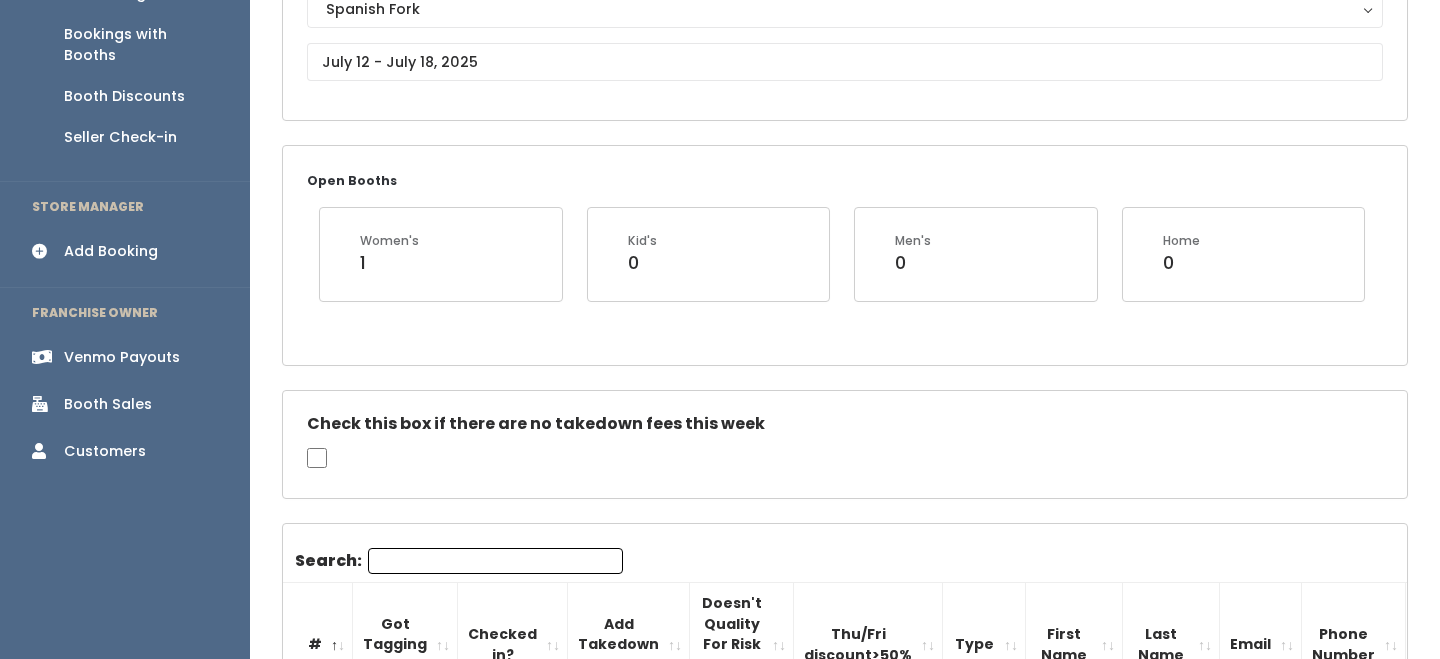 click on "Search:" at bounding box center (495, 561) 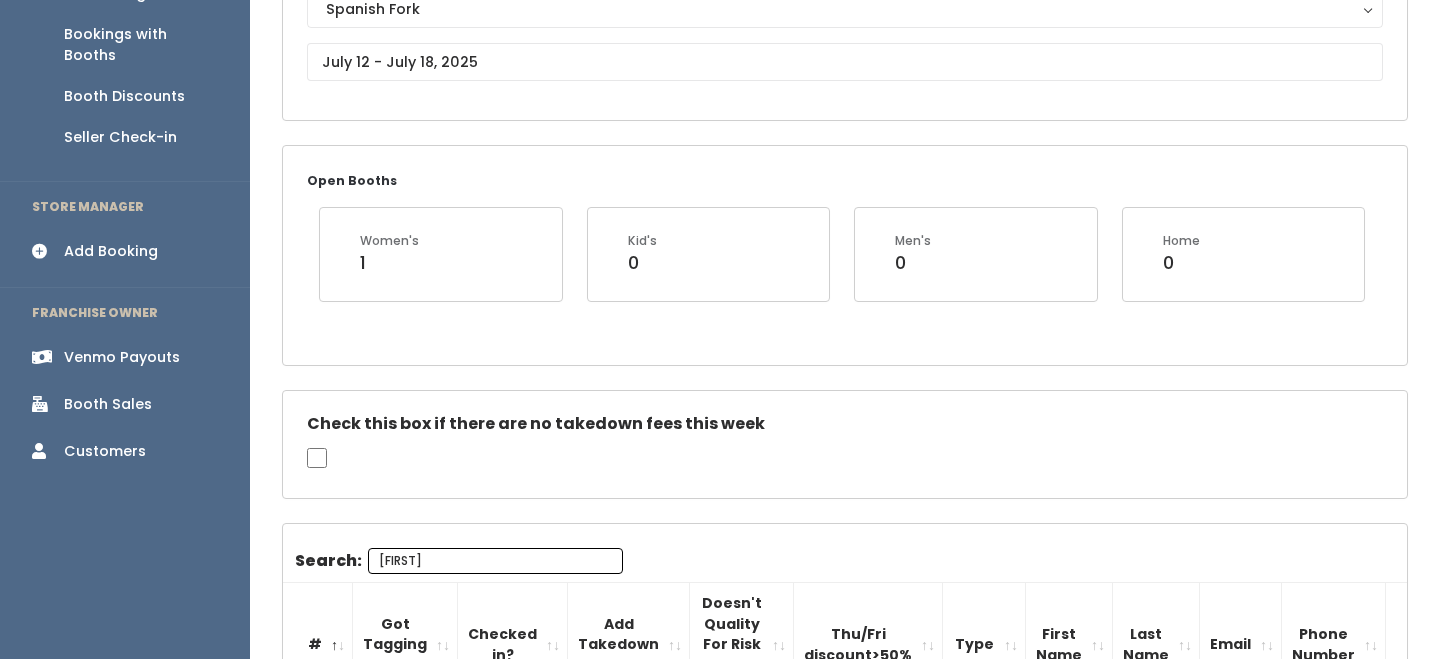 scroll, scrollTop: 510, scrollLeft: 0, axis: vertical 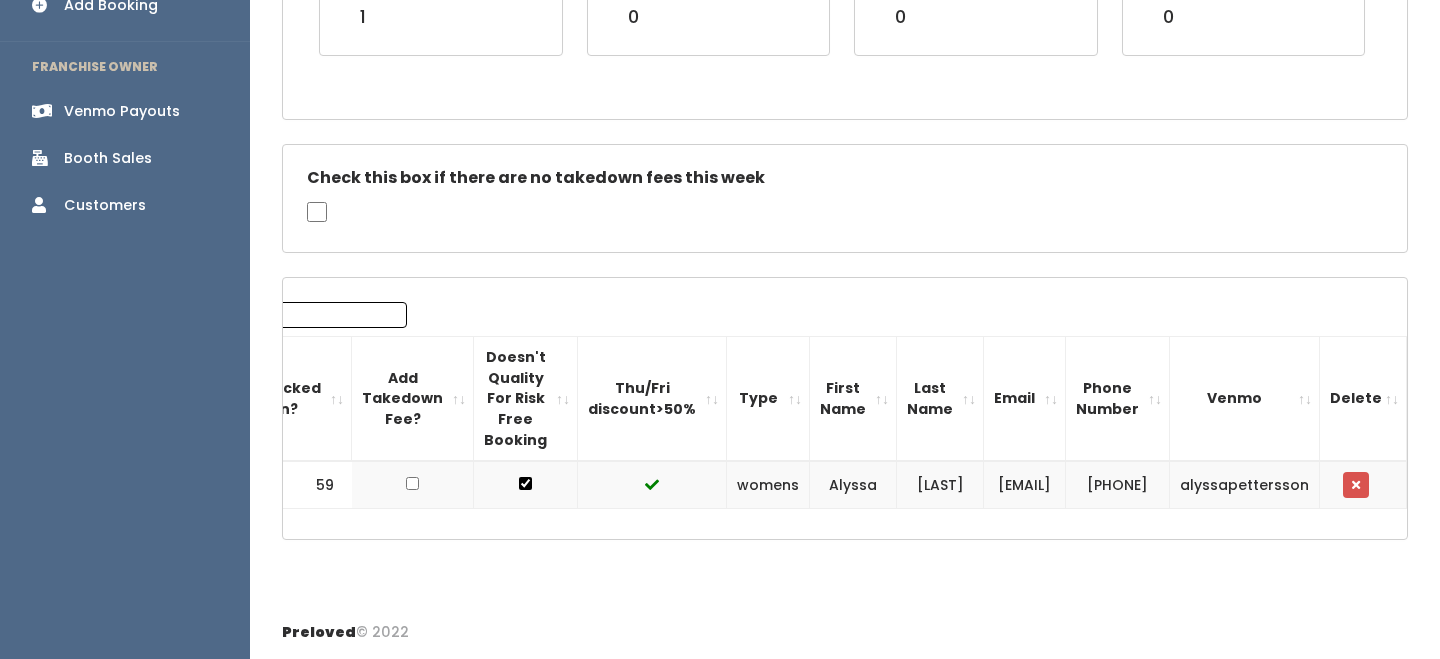 type on "[FIRST]" 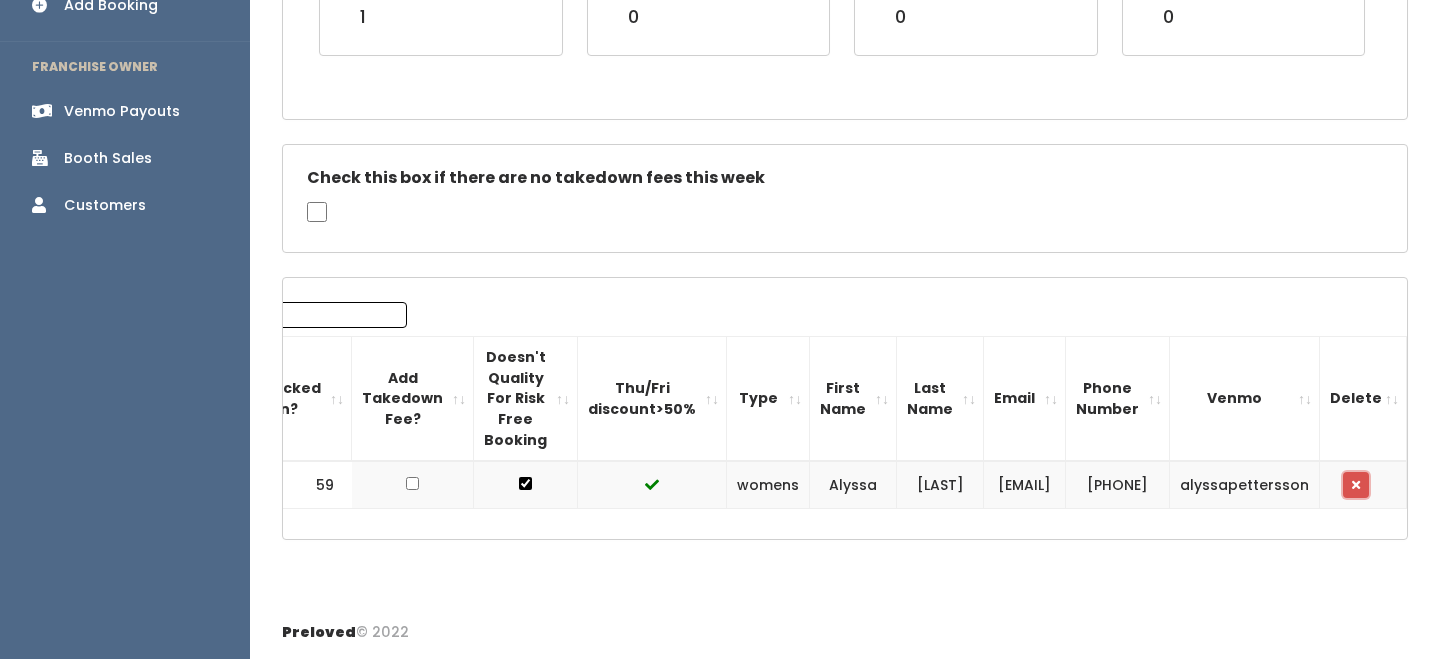 click at bounding box center [1356, 485] 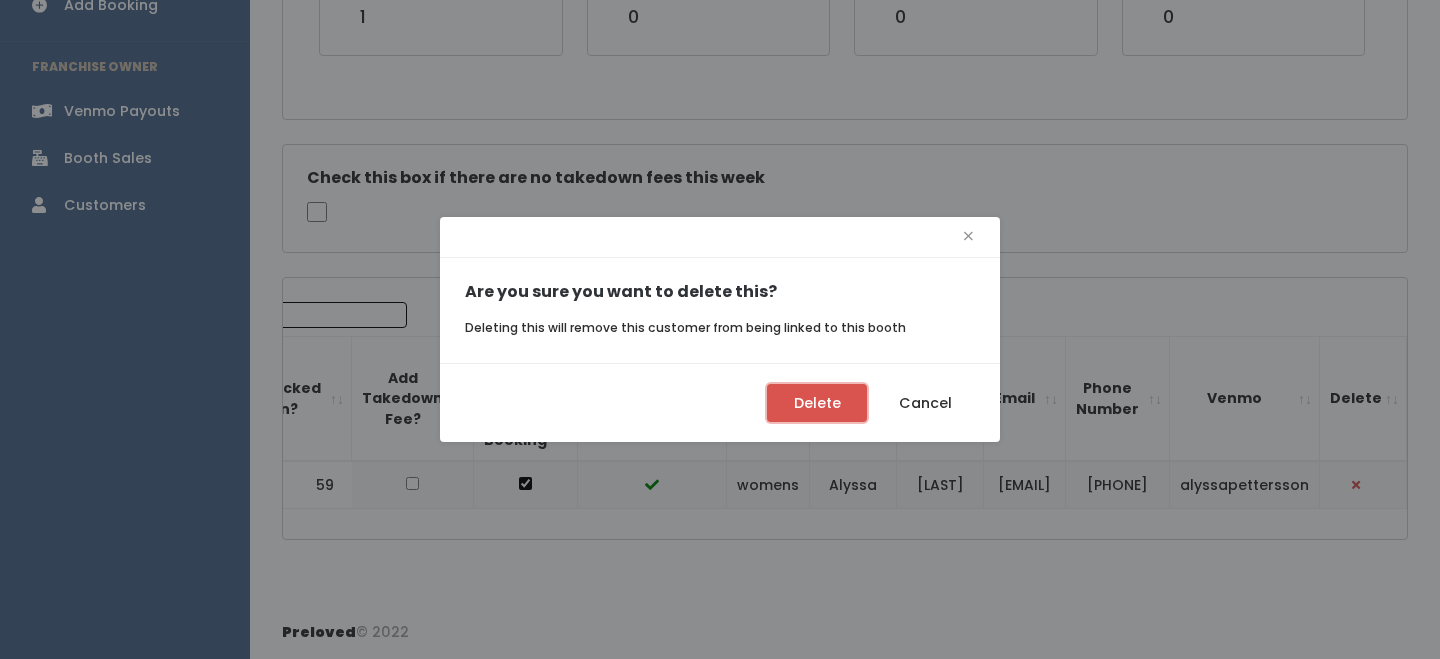 click on "Delete" at bounding box center [817, 403] 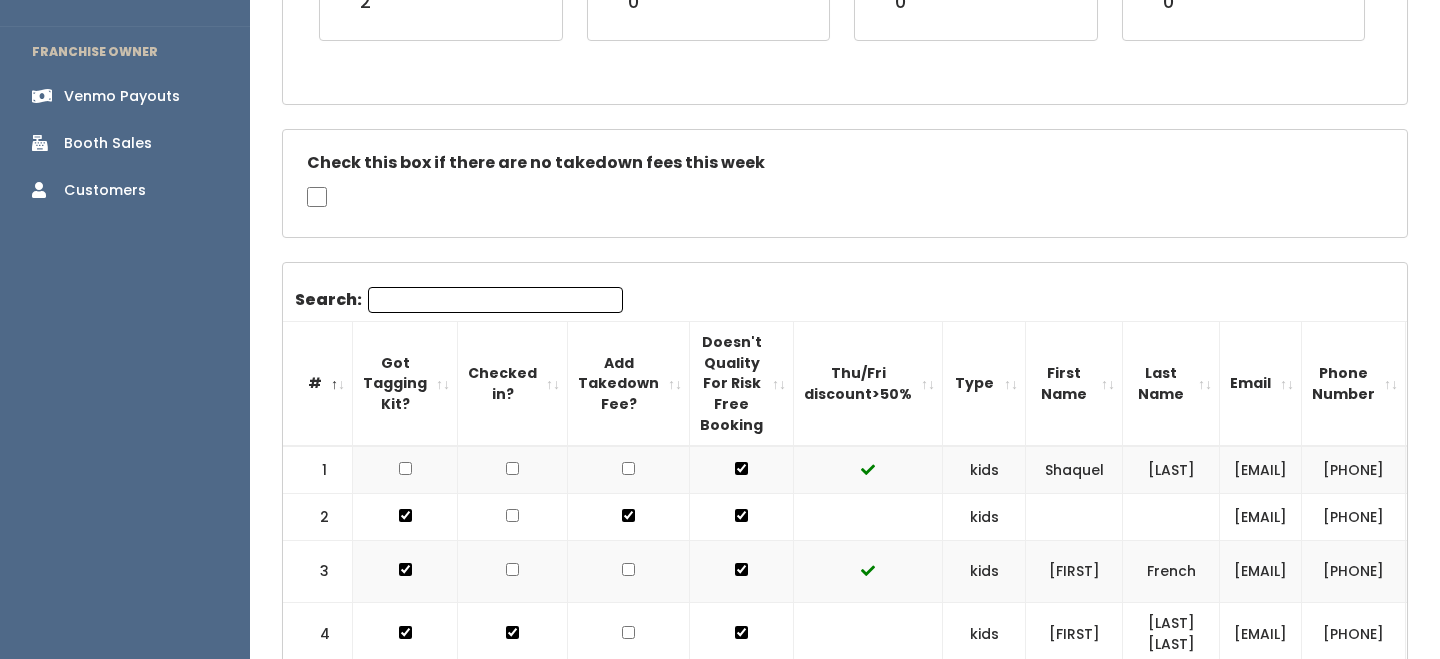 scroll, scrollTop: 510, scrollLeft: 0, axis: vertical 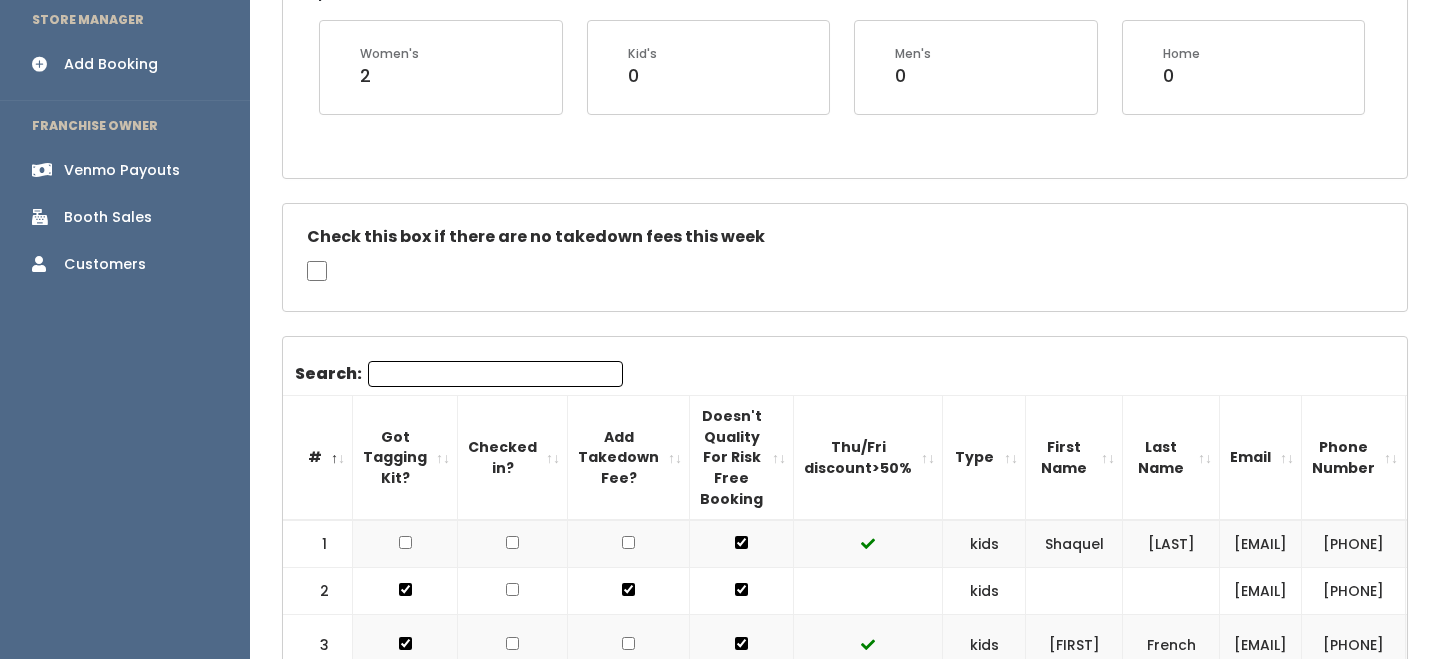click on "Search:" at bounding box center [495, 374] 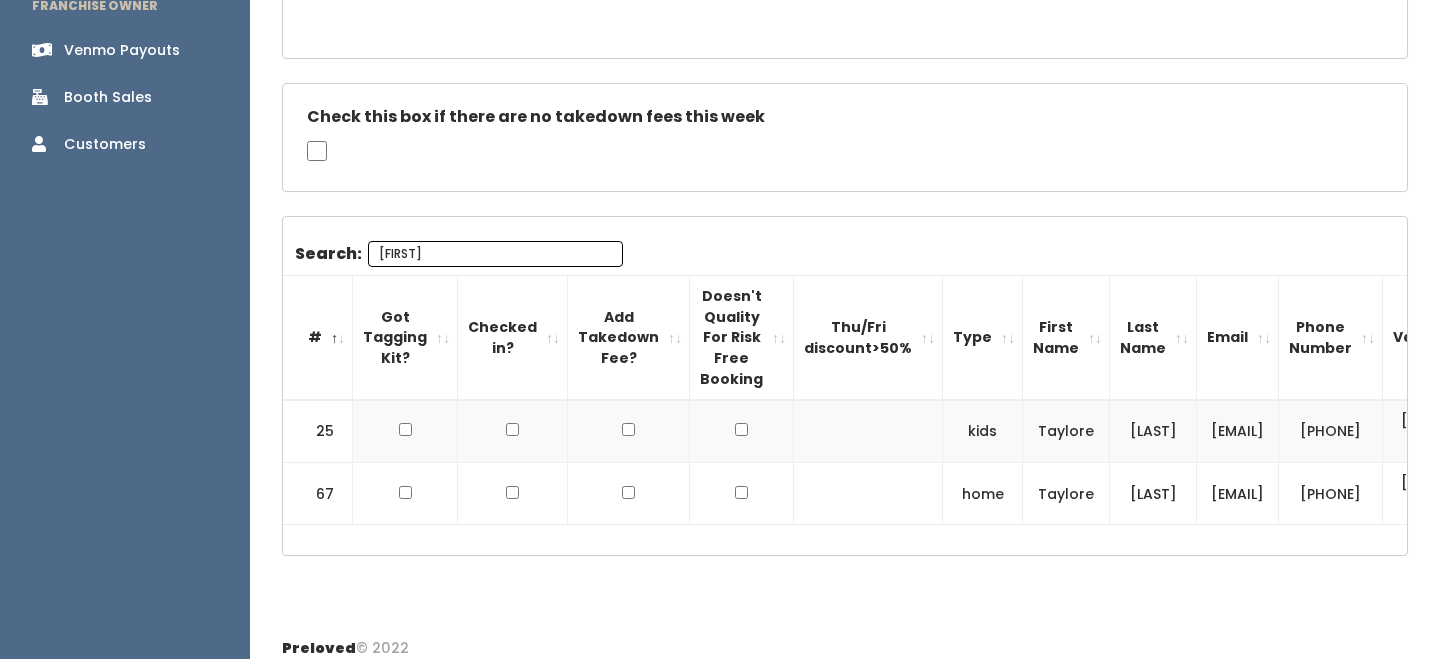 scroll, scrollTop: 572, scrollLeft: 0, axis: vertical 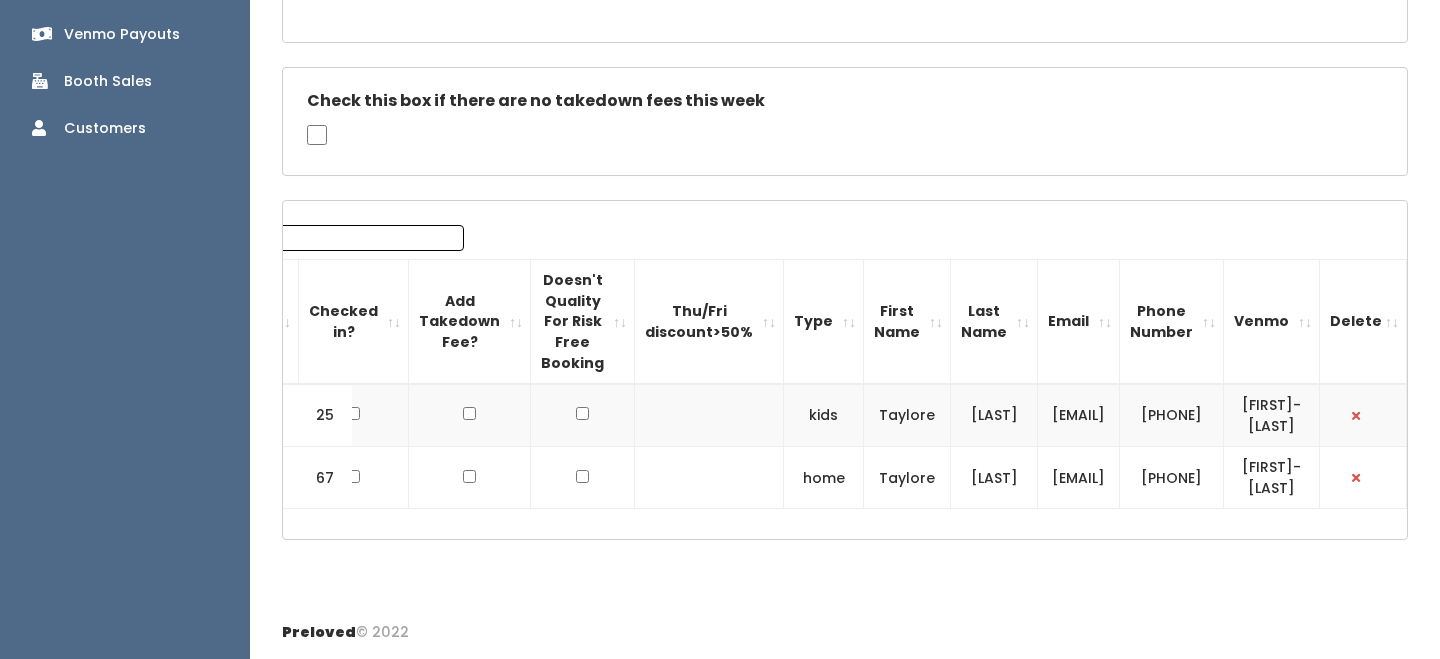 type on "[USERNAME]" 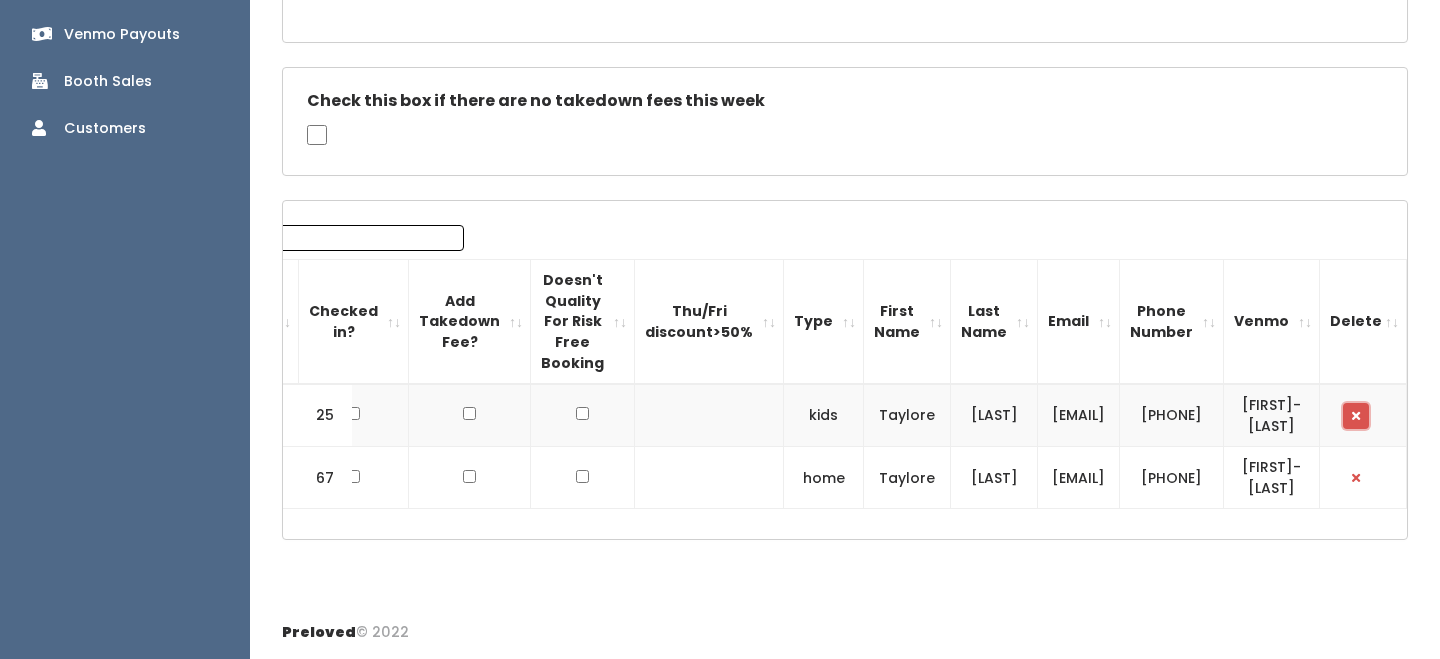 click at bounding box center [1356, 416] 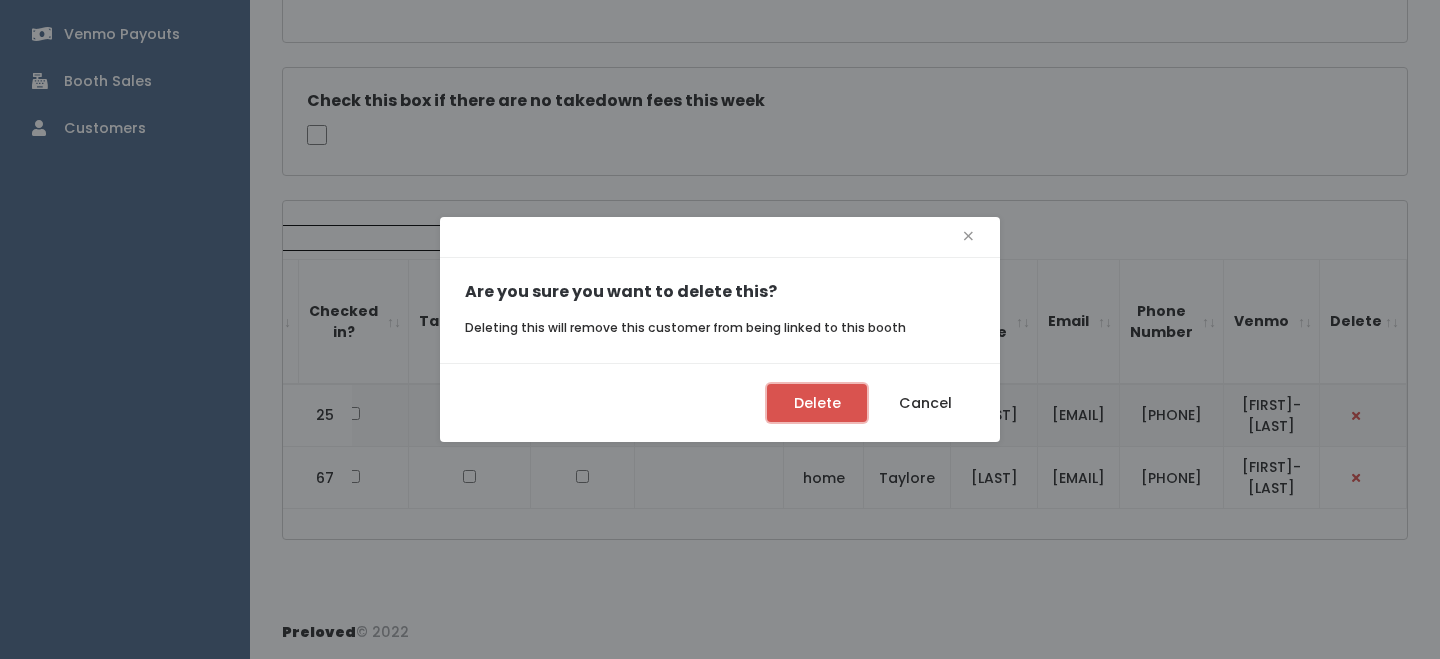 click on "Delete" at bounding box center [817, 403] 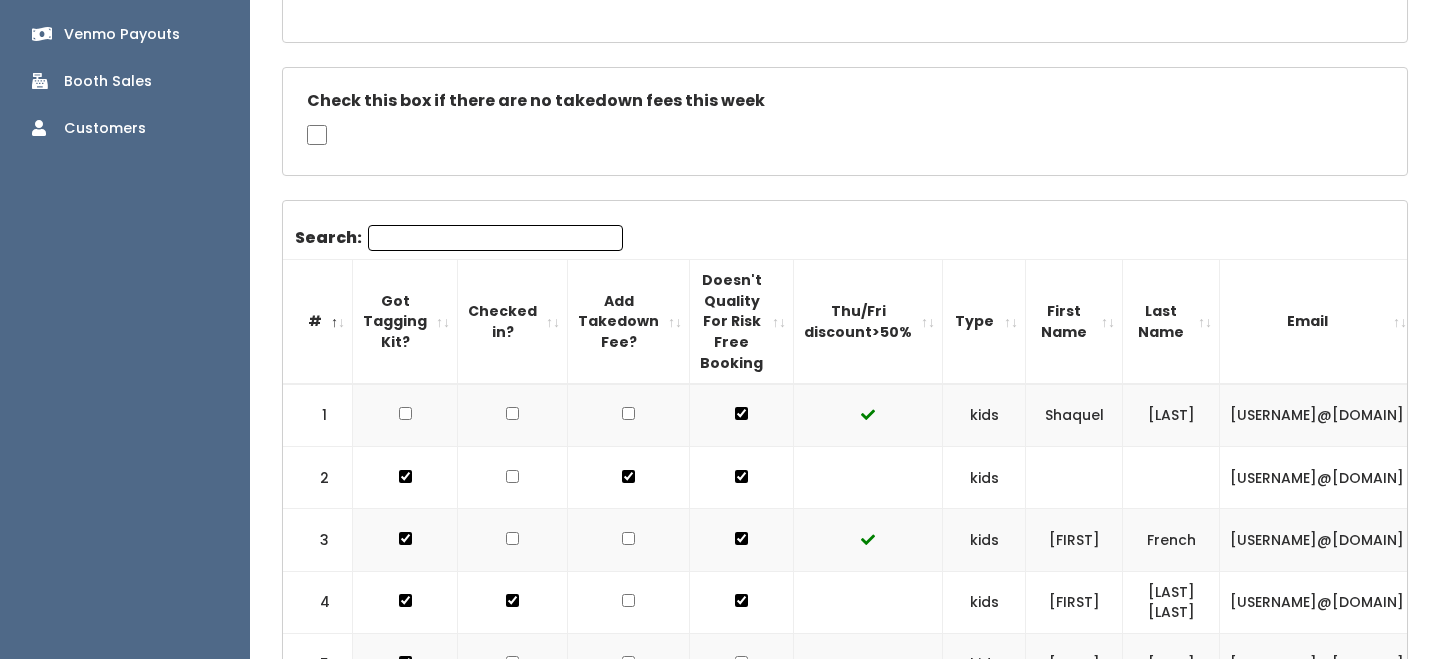 scroll, scrollTop: 572, scrollLeft: 0, axis: vertical 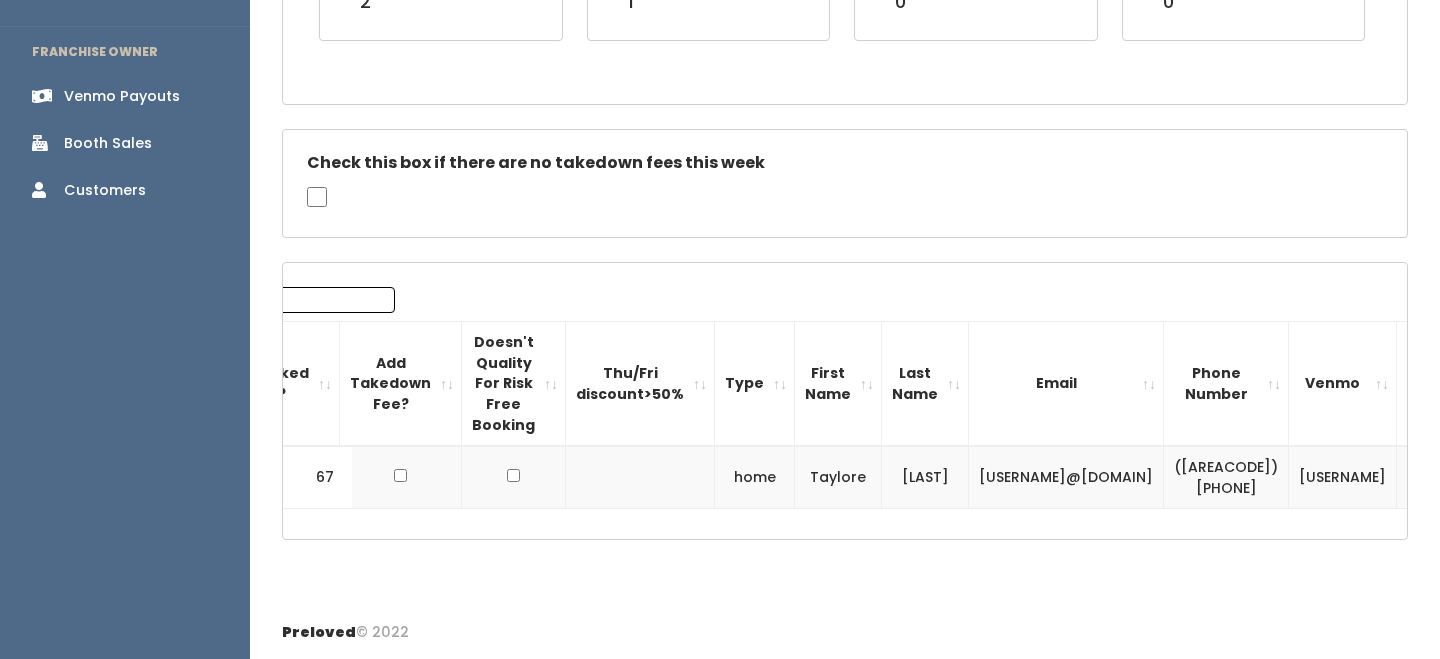 type on "[USERNAME]" 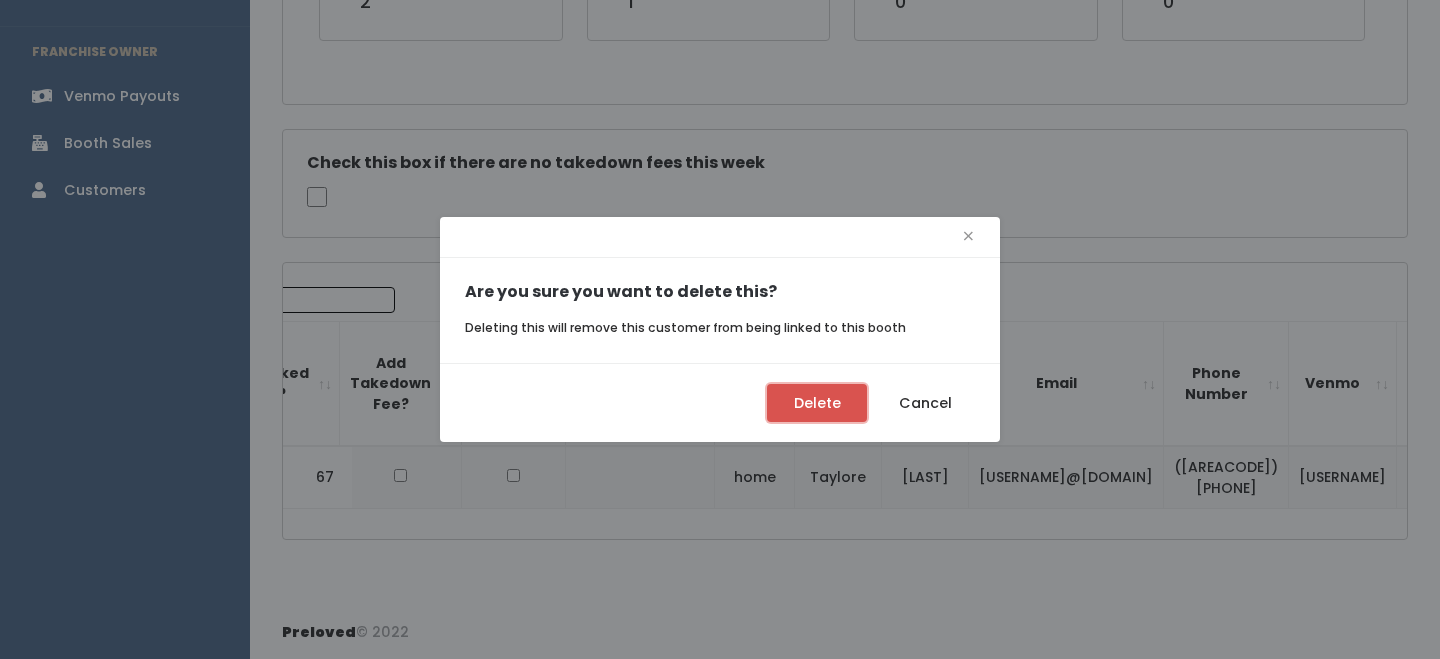click on "Delete" at bounding box center (817, 403) 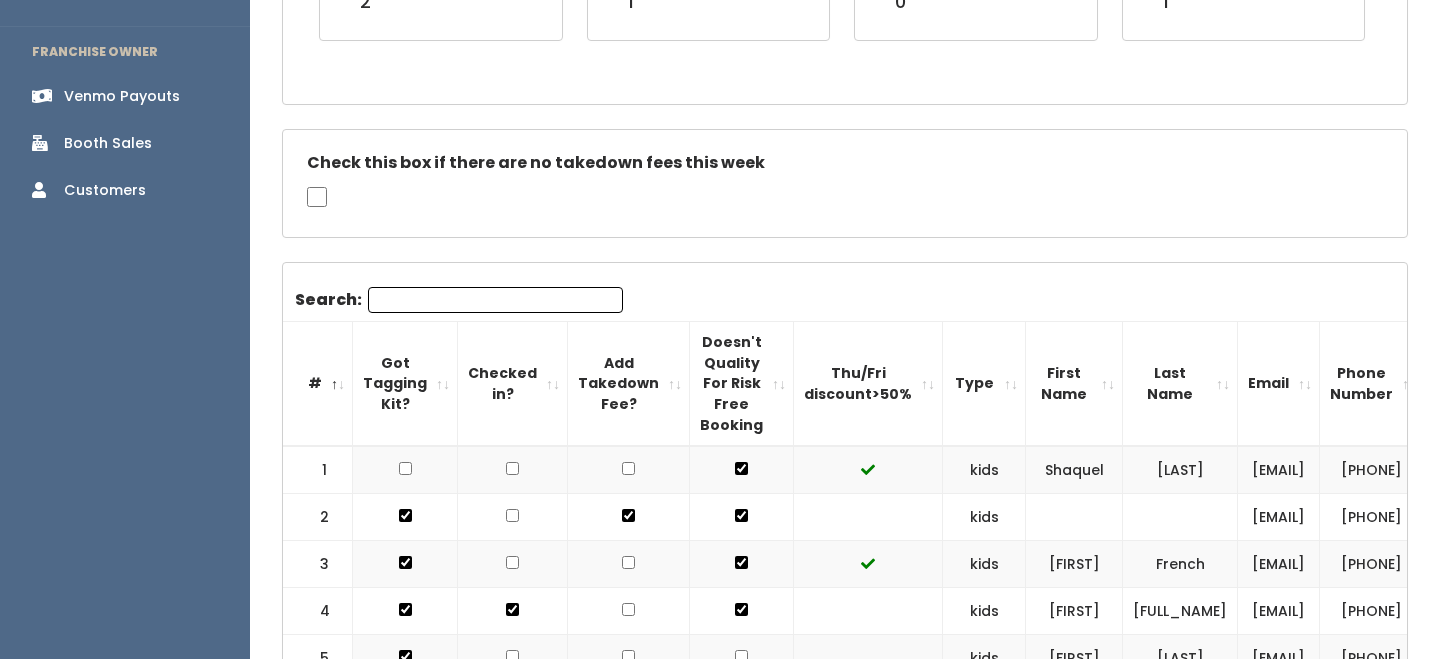 scroll, scrollTop: 457, scrollLeft: 0, axis: vertical 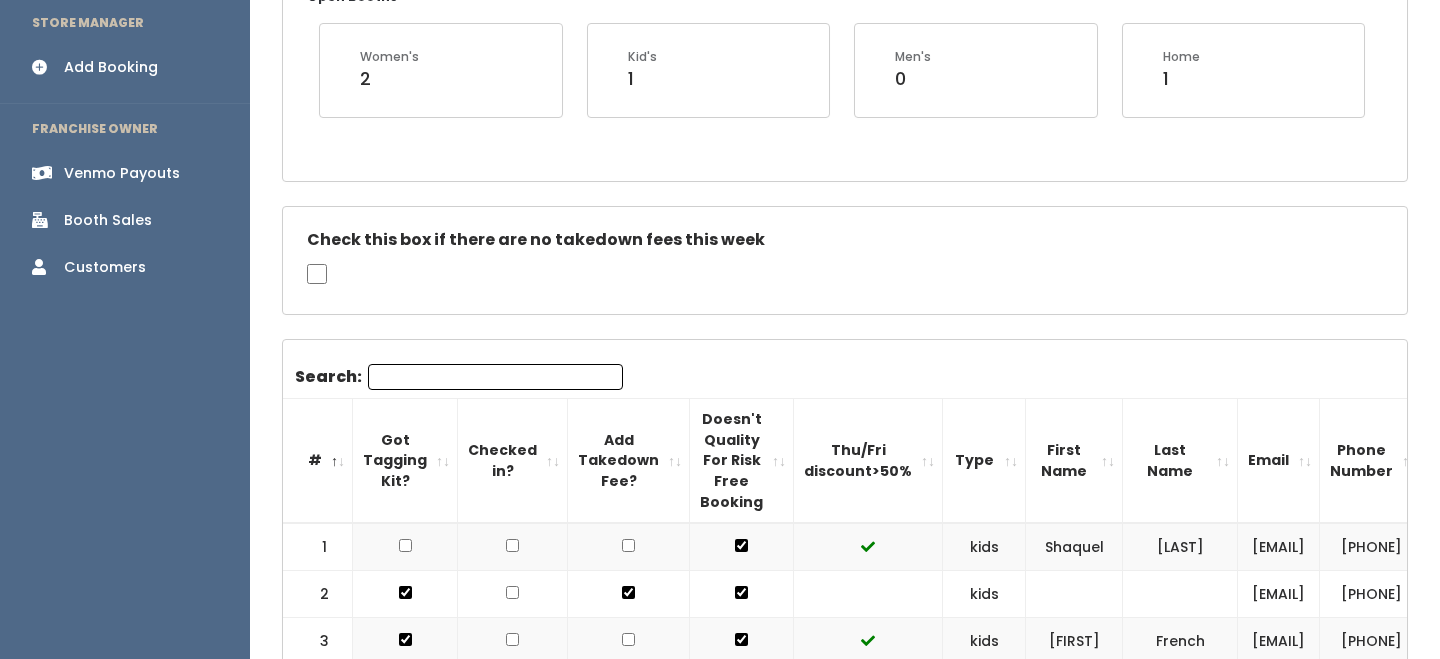 click on "Search:" at bounding box center (495, 377) 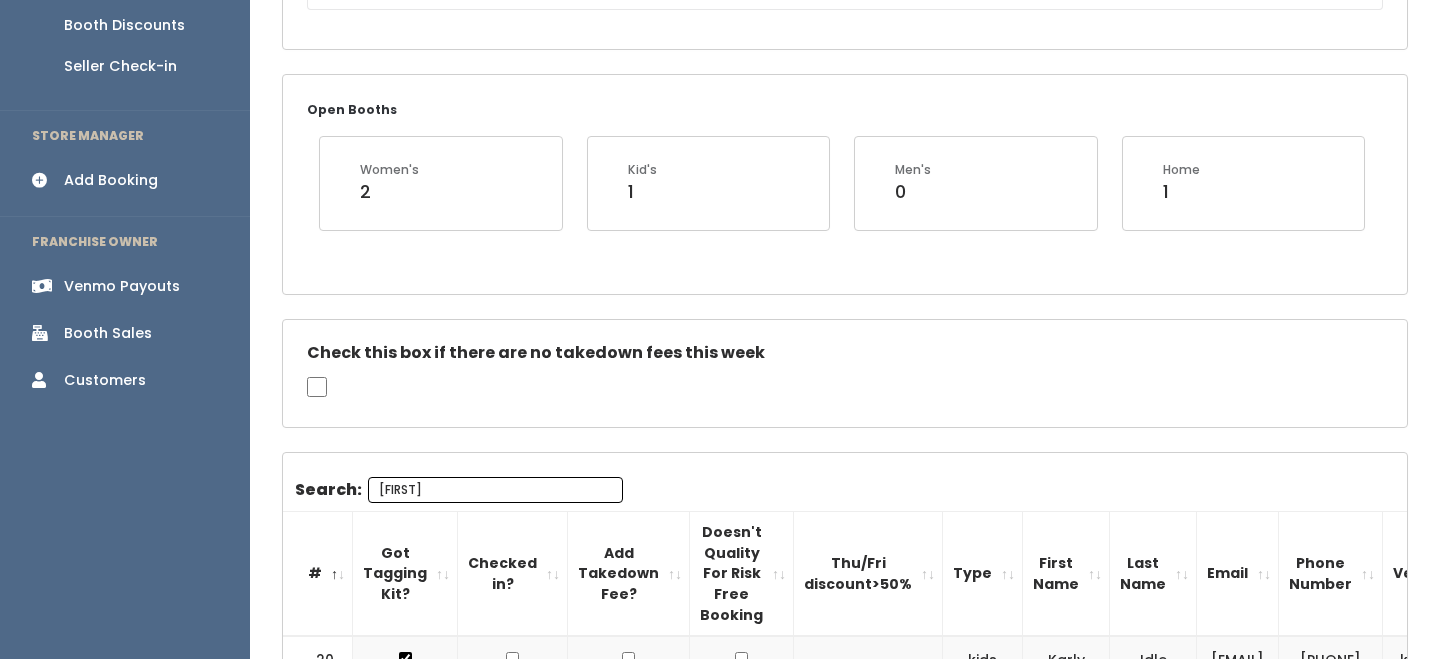 scroll, scrollTop: 328, scrollLeft: 0, axis: vertical 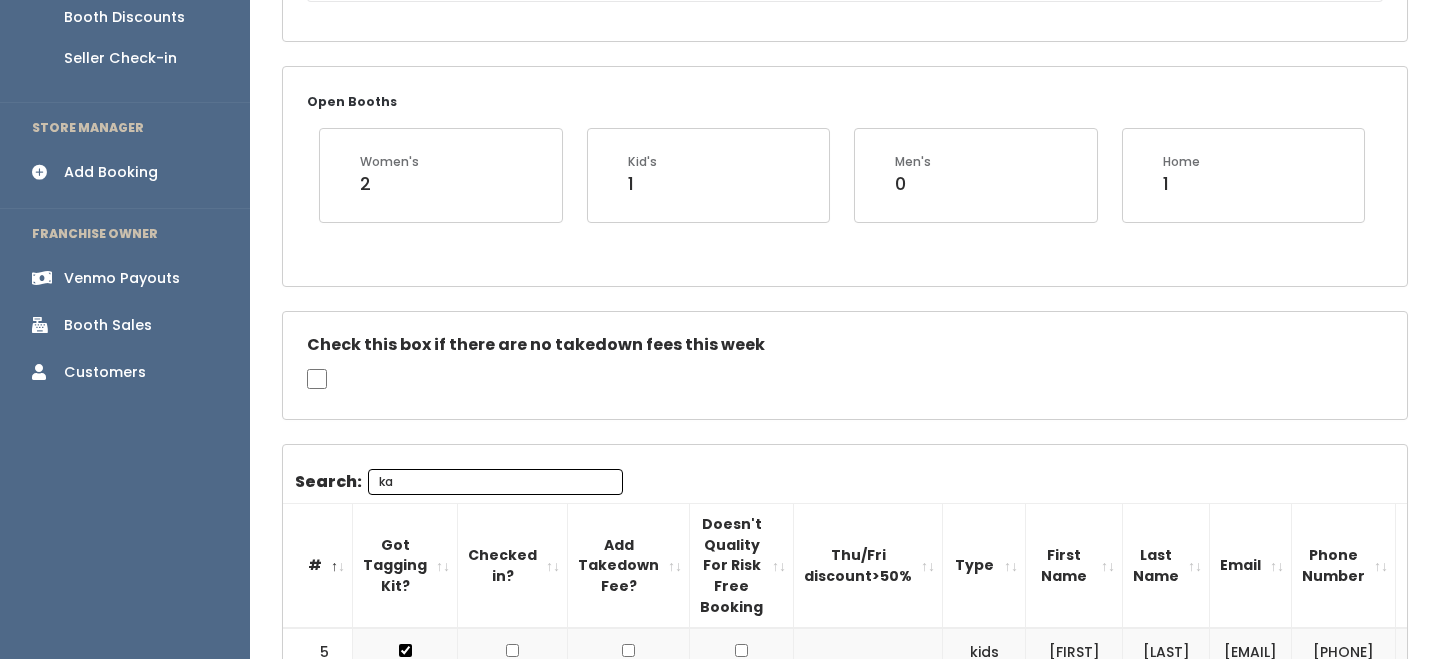 type on "k" 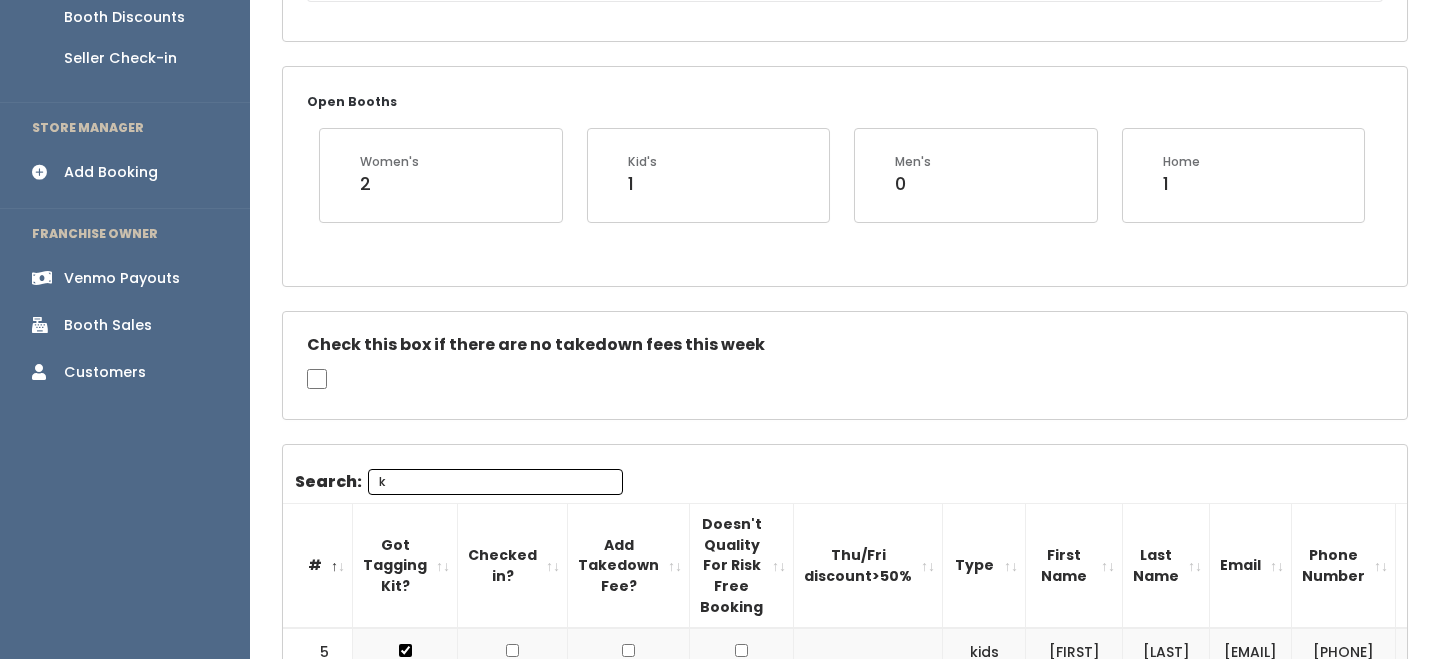 type 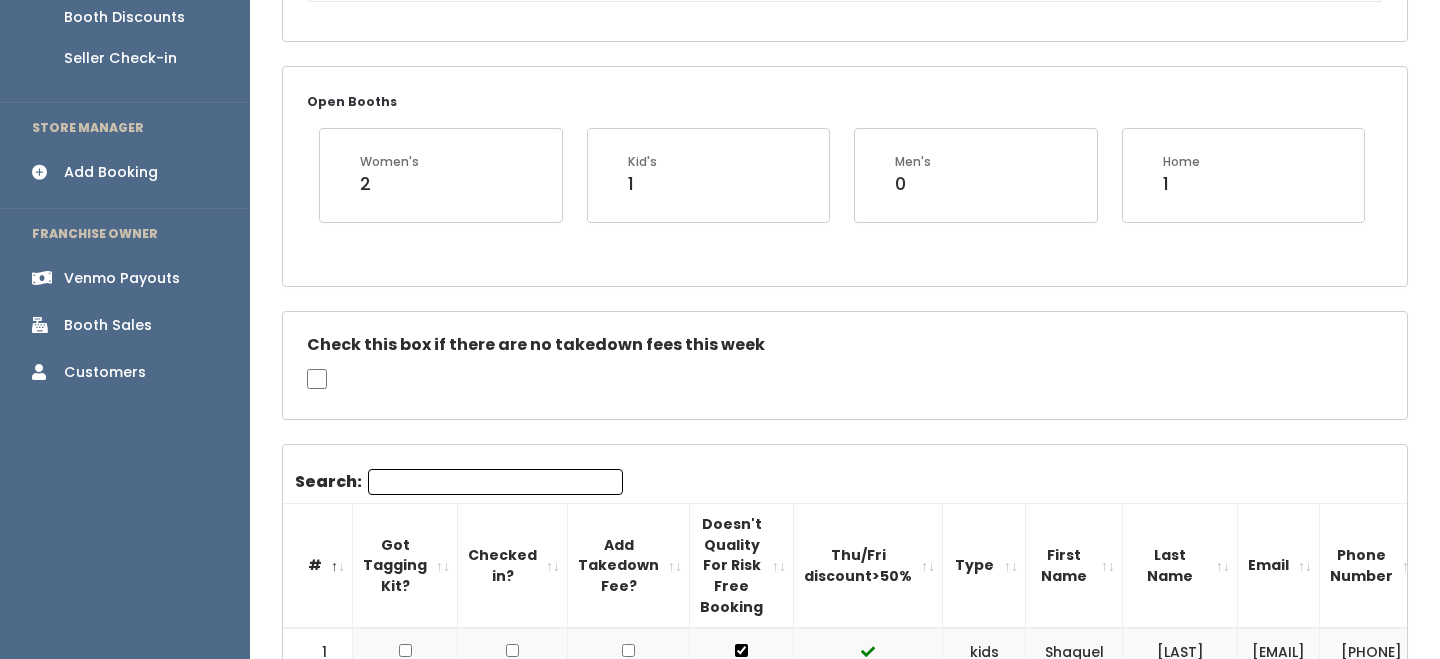 click on "Booths by Week
Select Location & Week
Spanish Fork
Spanish Fork
Open Booths
Women's
2
Kid's
1
Men's
0
Home  1" at bounding box center [845, 1981] 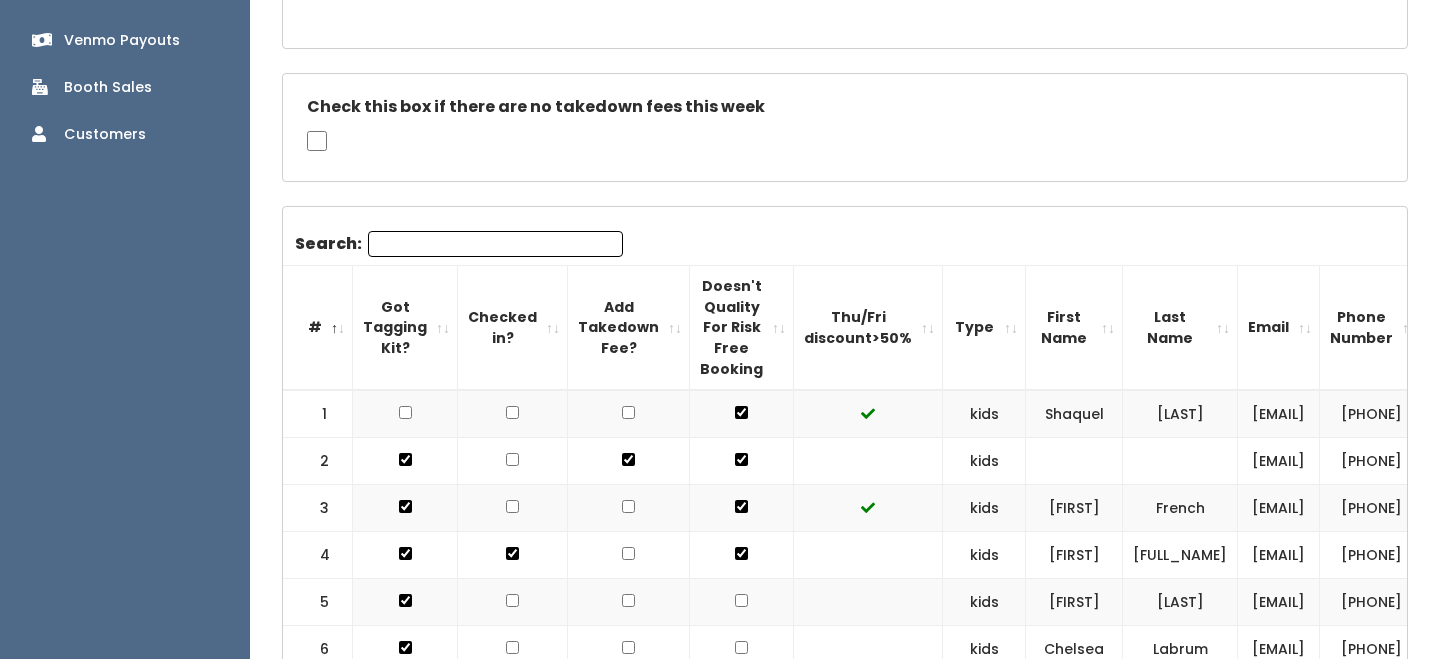 scroll, scrollTop: 613, scrollLeft: 0, axis: vertical 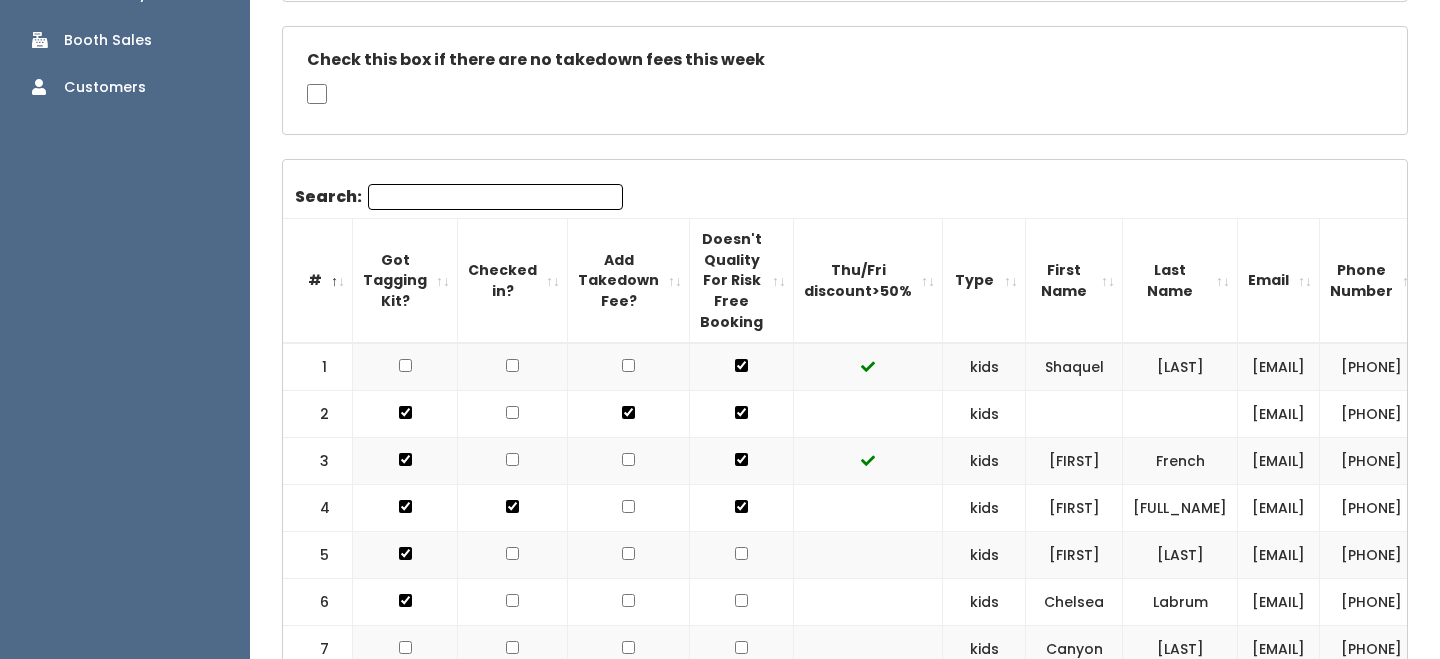 click on "Last Name" at bounding box center (1180, 281) 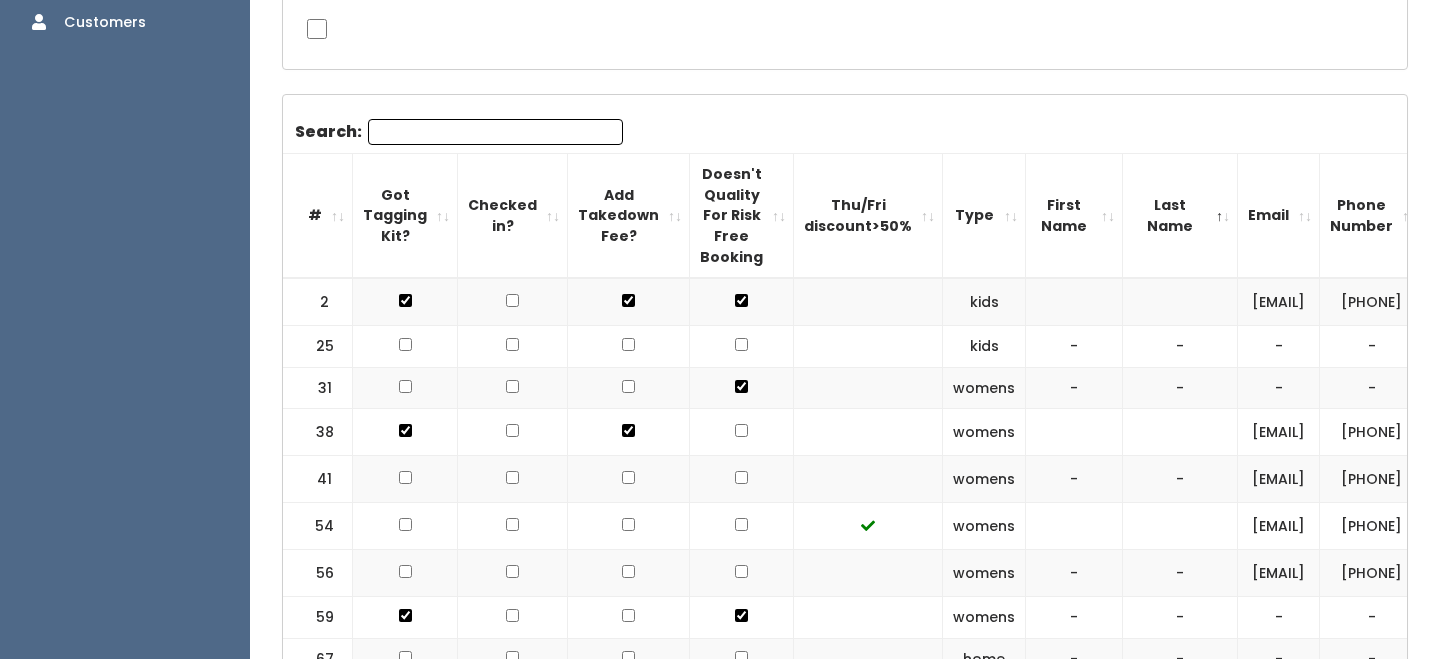 scroll, scrollTop: 682, scrollLeft: 0, axis: vertical 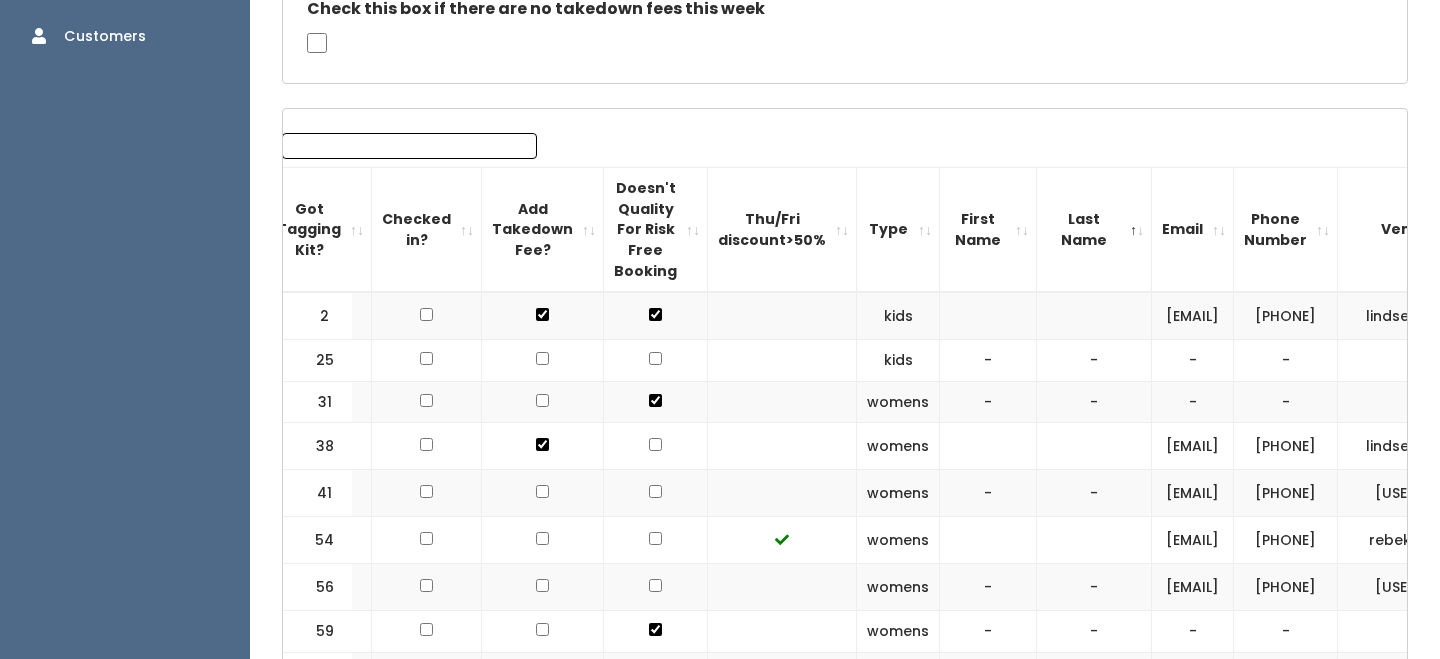 click on "Email" at bounding box center [1193, 230] 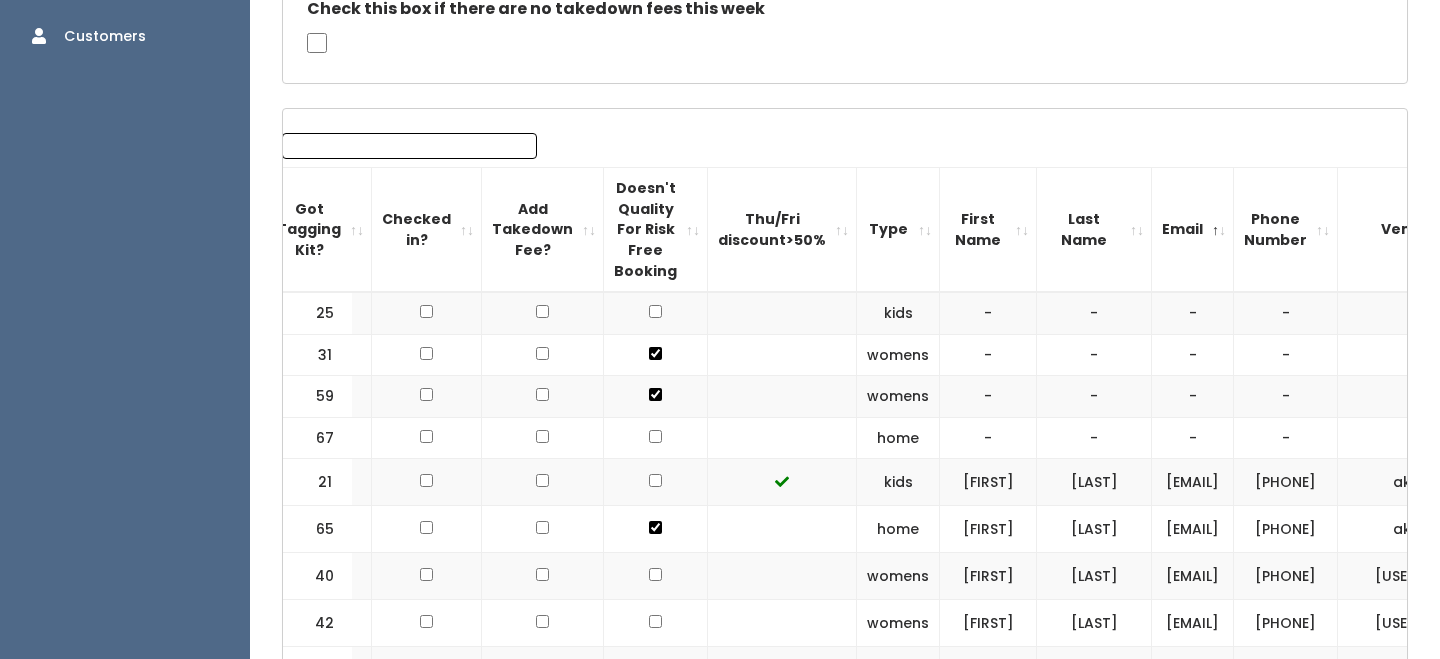scroll, scrollTop: 0, scrollLeft: 0, axis: both 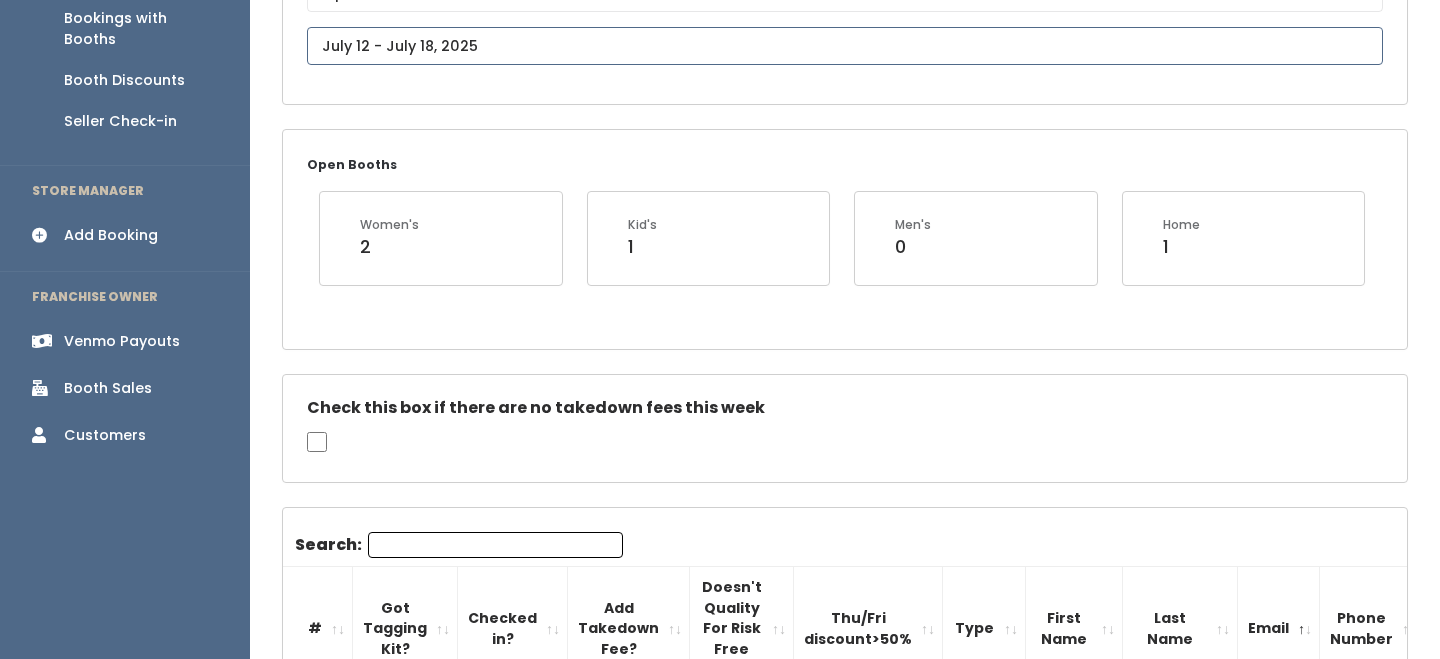 click at bounding box center [845, 46] 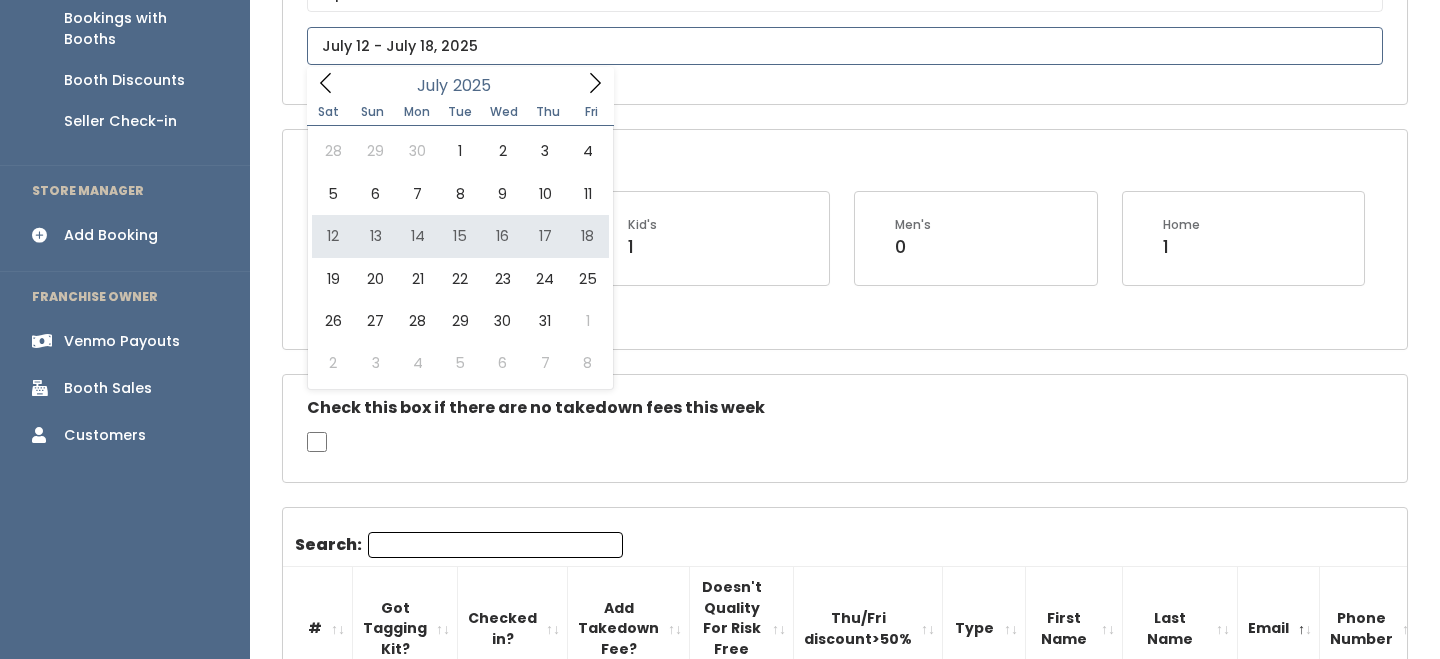 type on "July 12 to July 18" 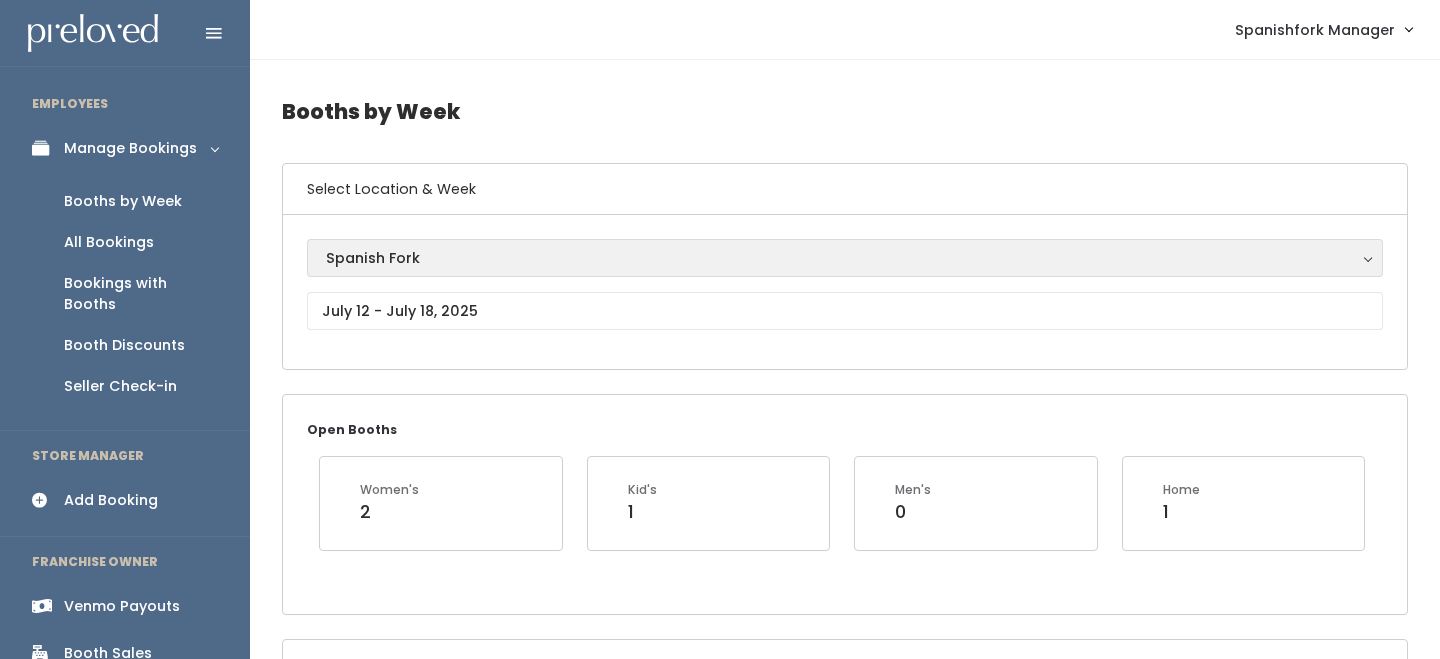 scroll, scrollTop: 0, scrollLeft: 0, axis: both 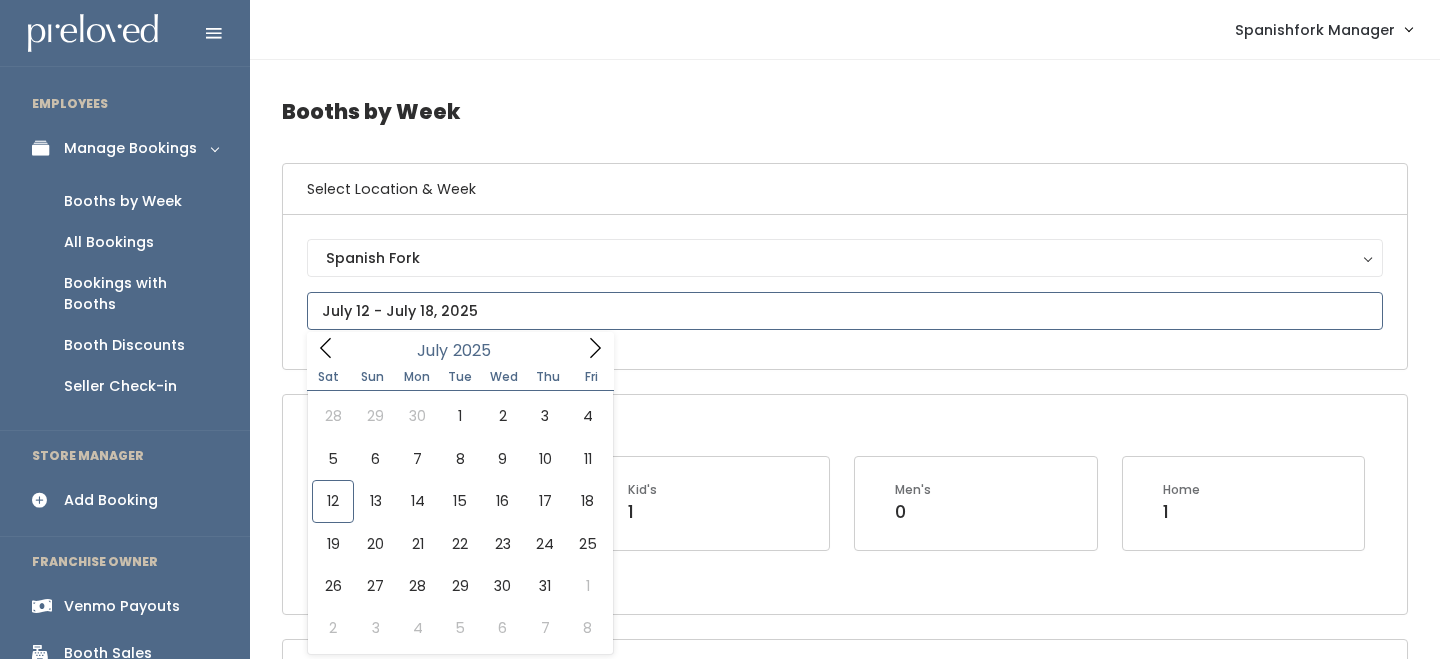 click at bounding box center [845, 311] 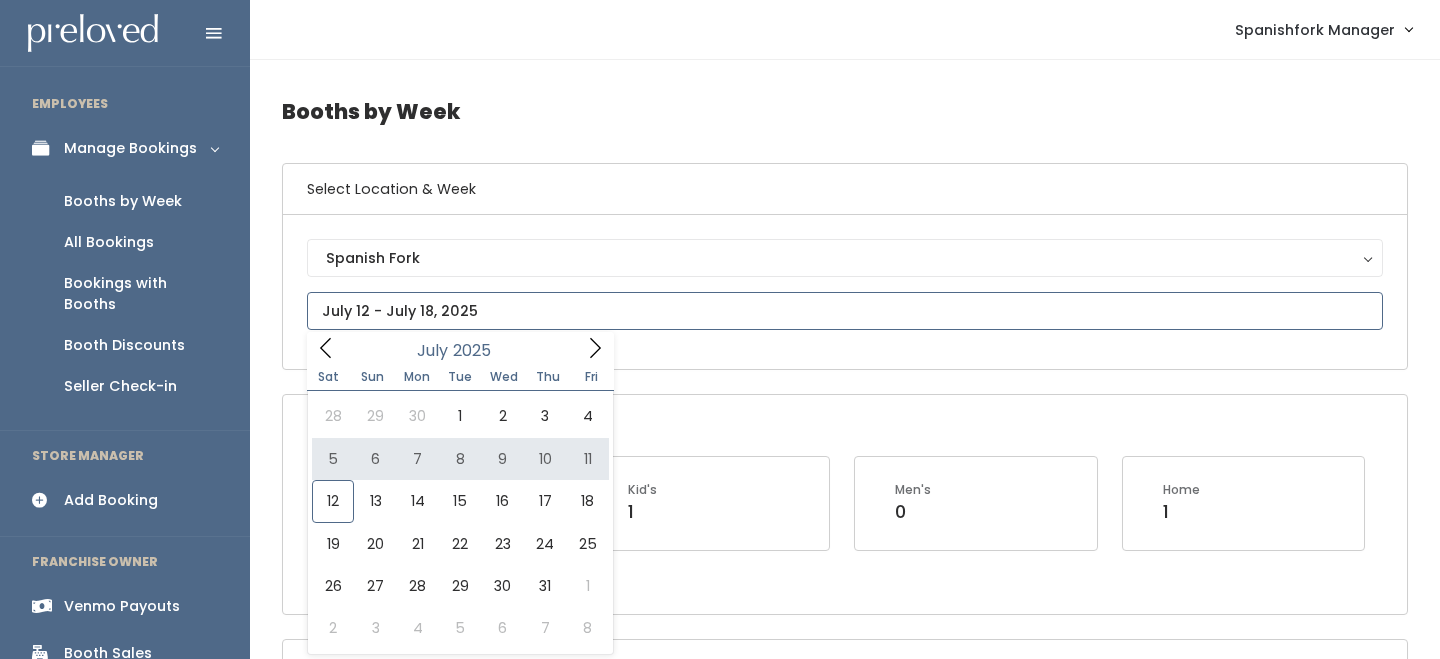 type on "July 5 to July 11" 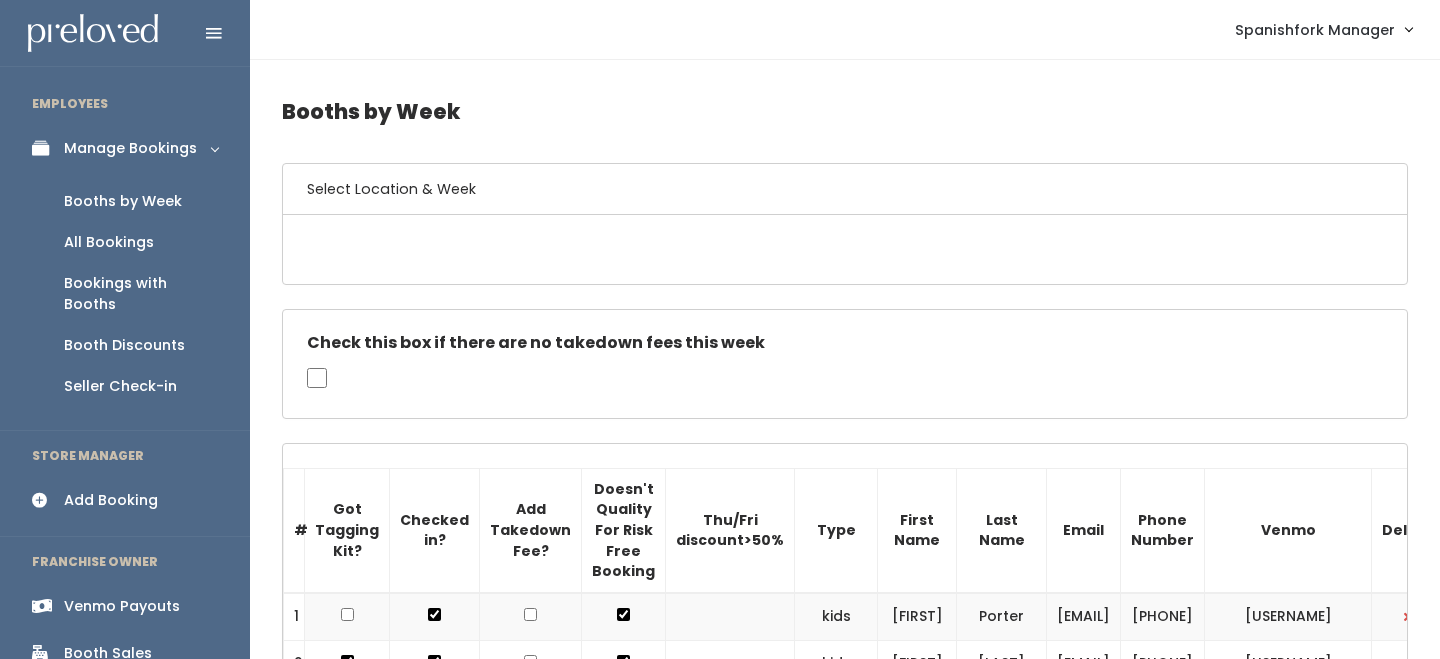 scroll, scrollTop: 0, scrollLeft: 0, axis: both 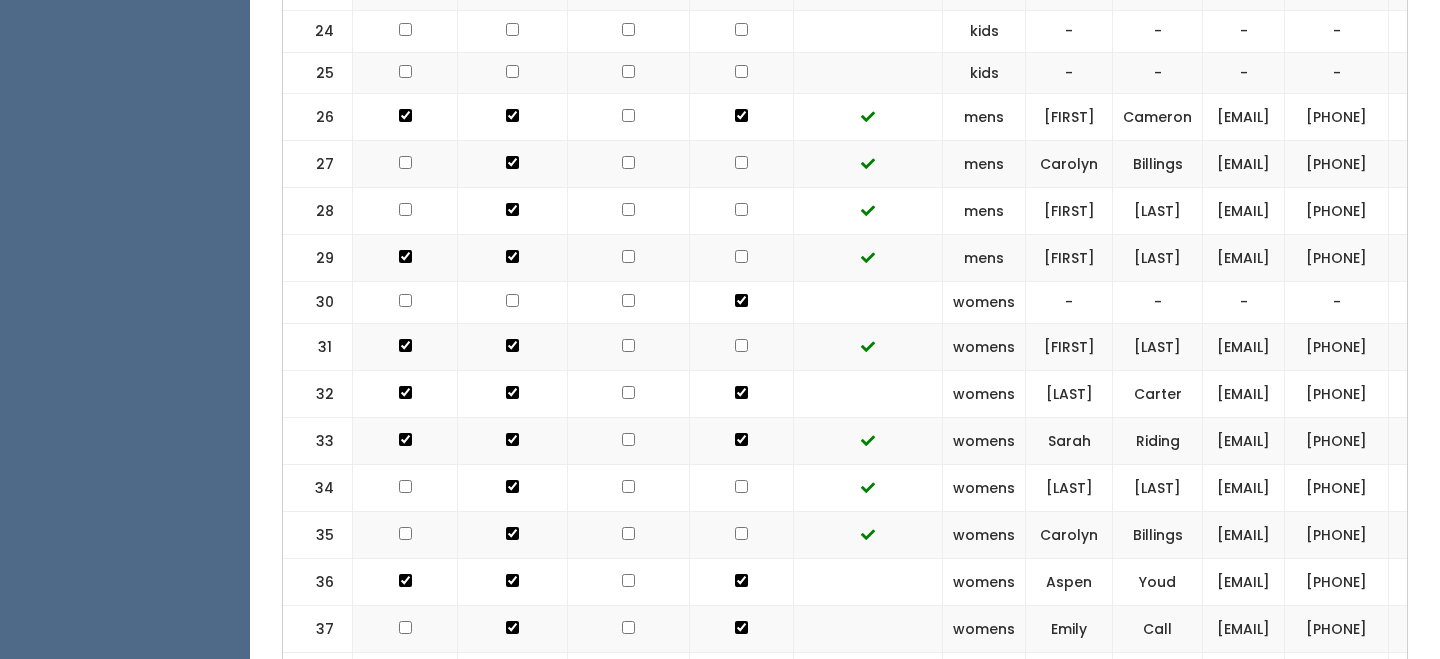 click at bounding box center [741, -954] 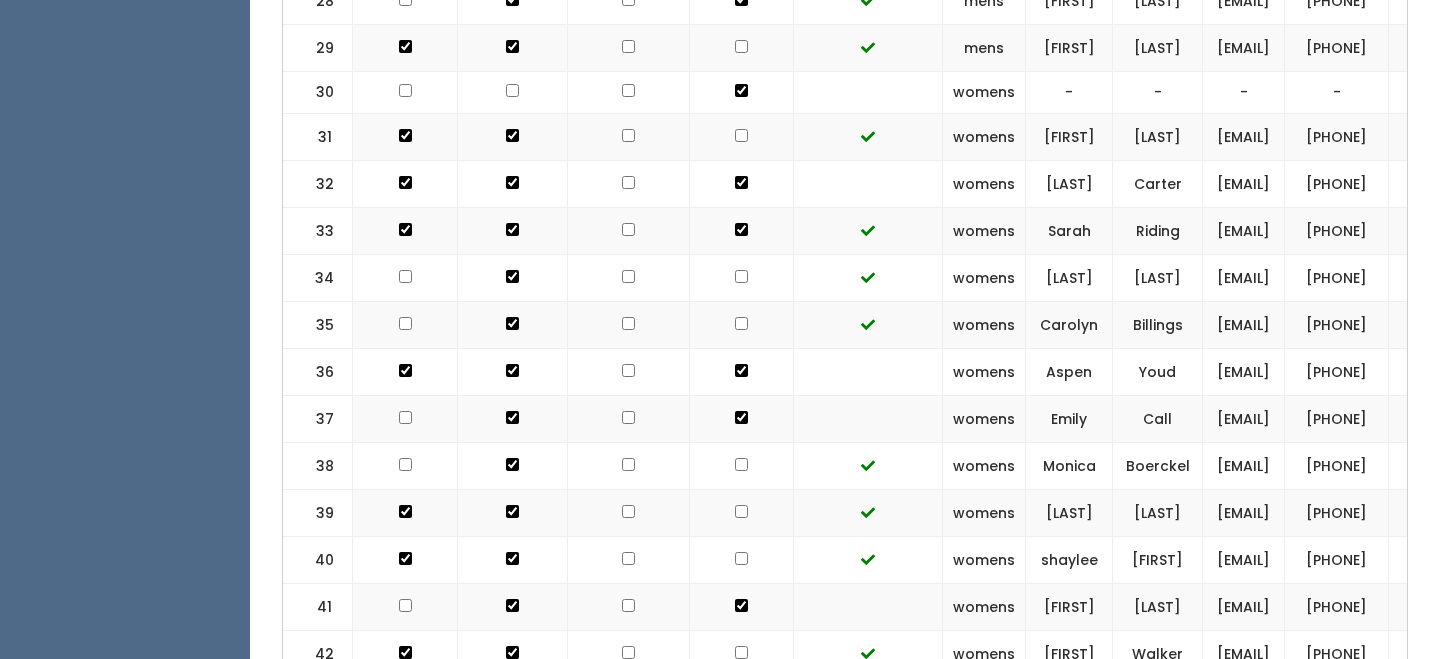 scroll, scrollTop: 1962, scrollLeft: 0, axis: vertical 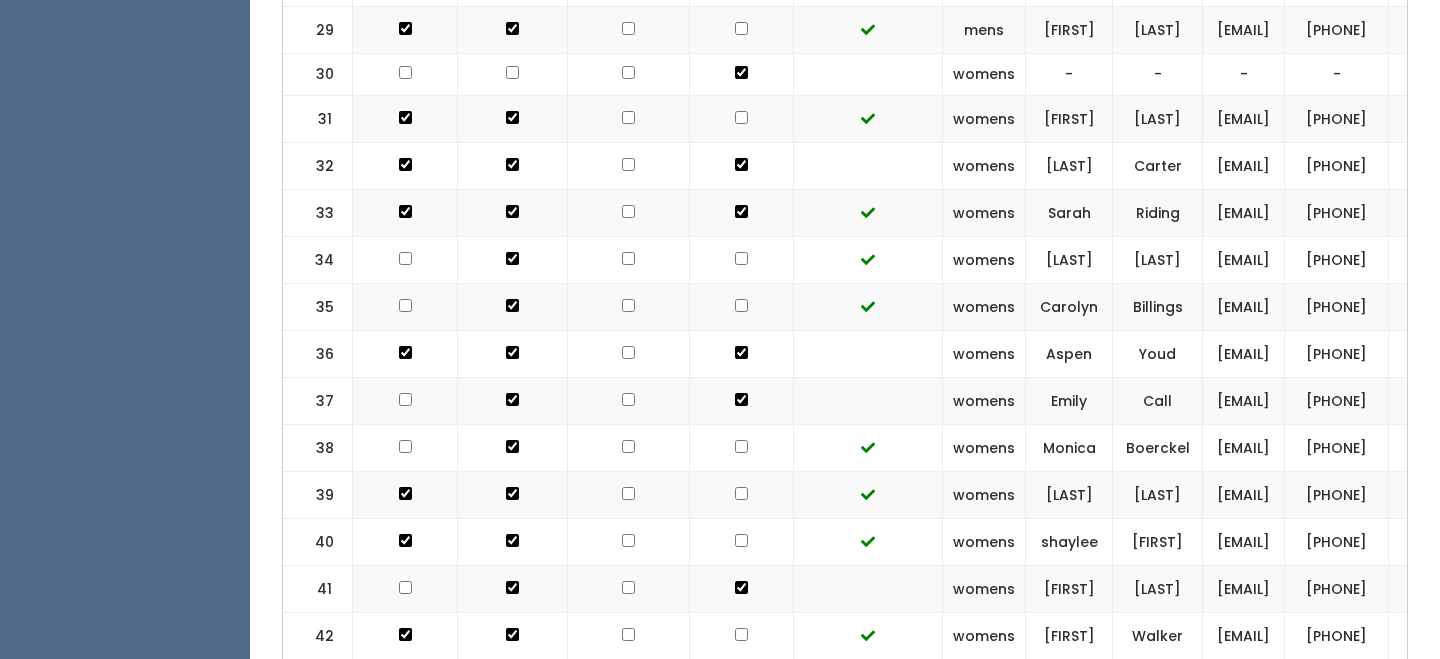 click at bounding box center [741, -1229] 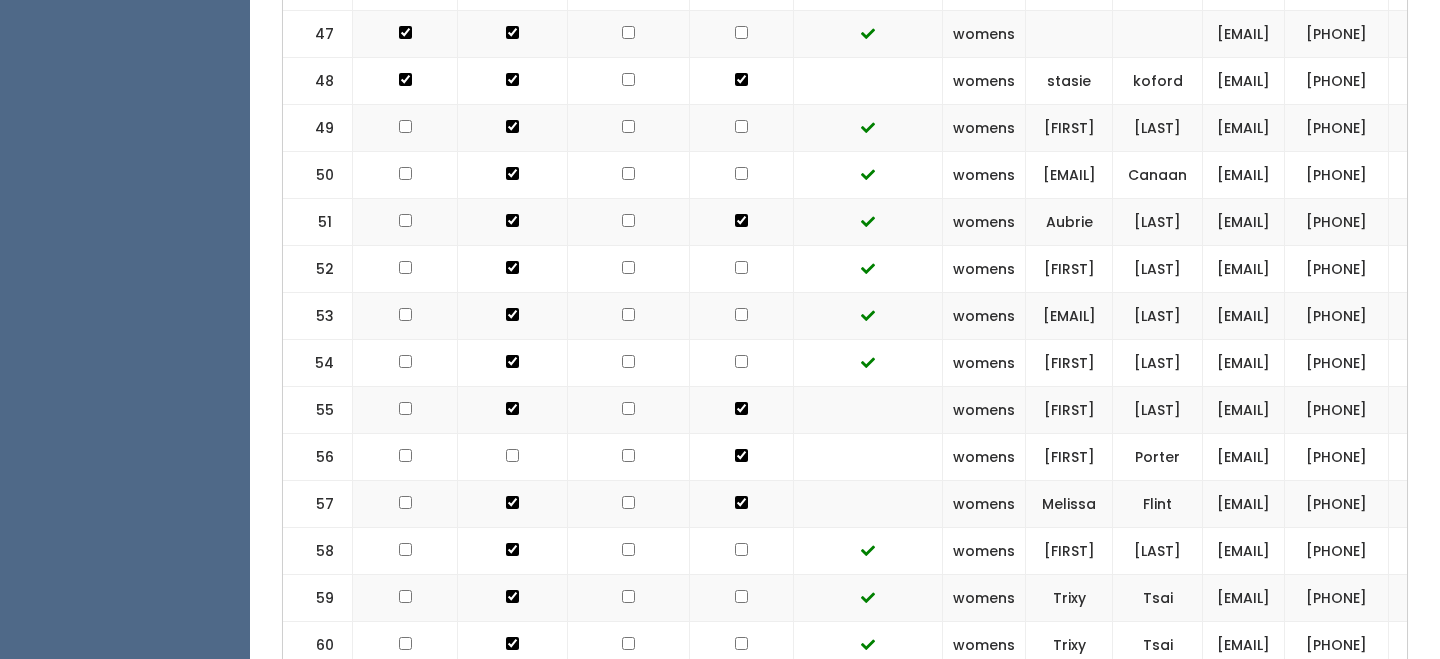 scroll, scrollTop: 2853, scrollLeft: 0, axis: vertical 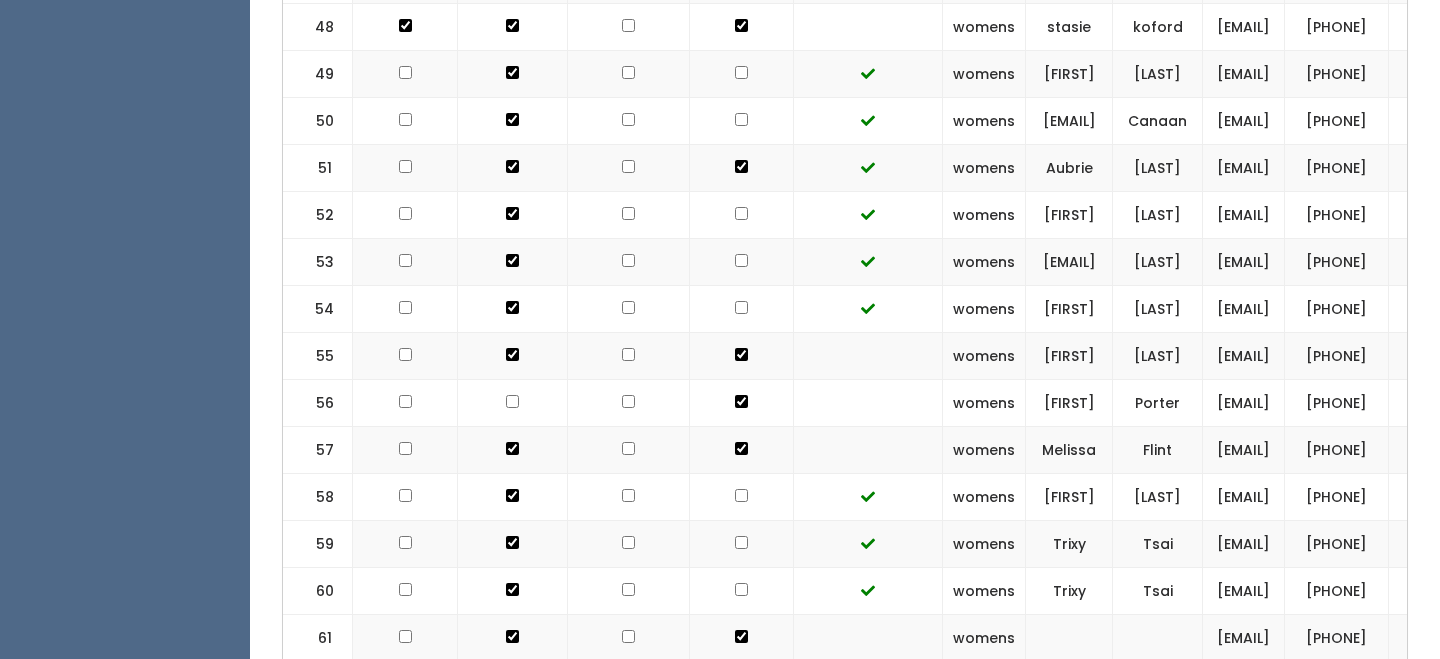 click at bounding box center [628, -2120] 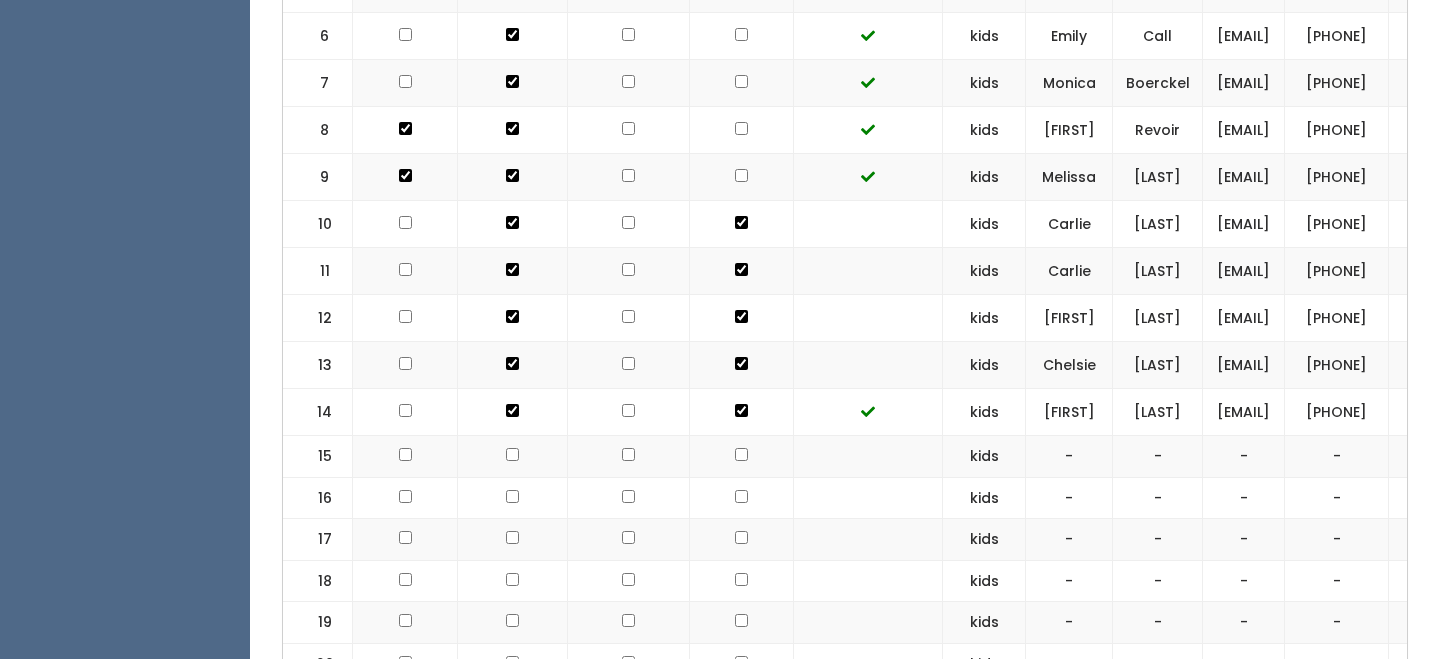 scroll, scrollTop: 971, scrollLeft: 0, axis: vertical 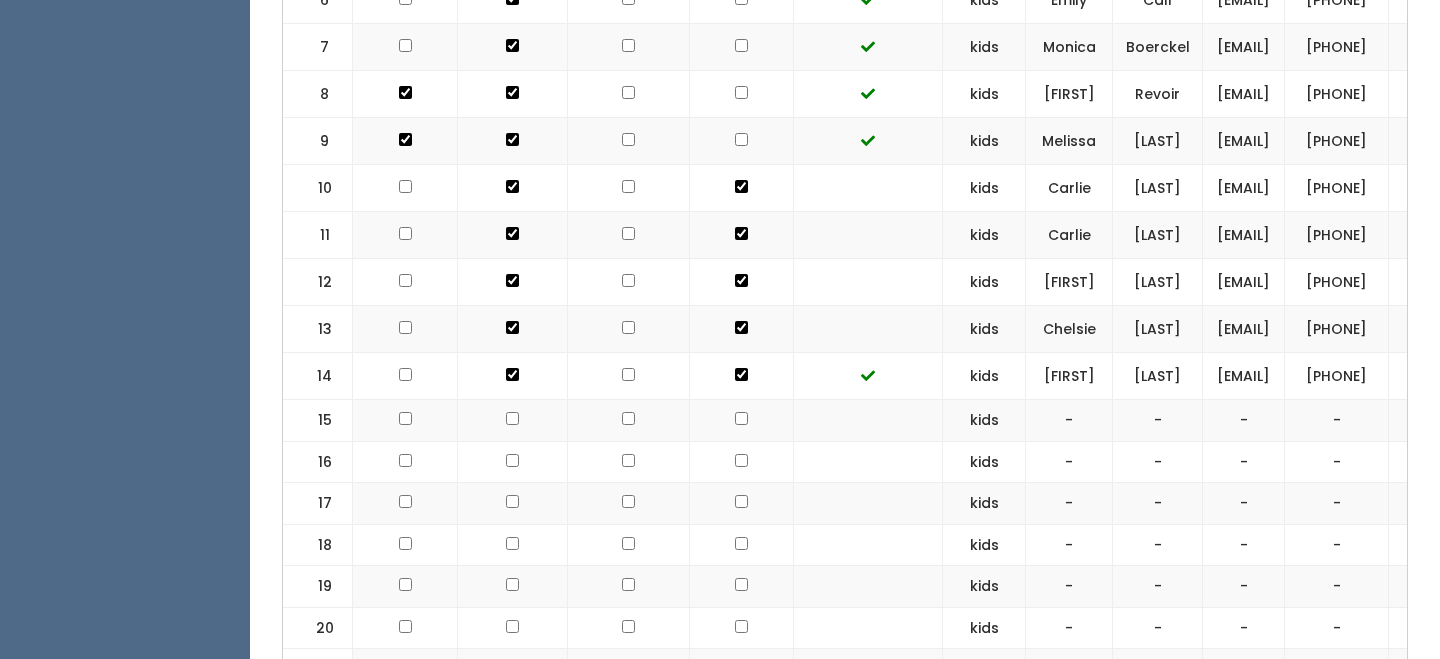 click at bounding box center (628, -191) 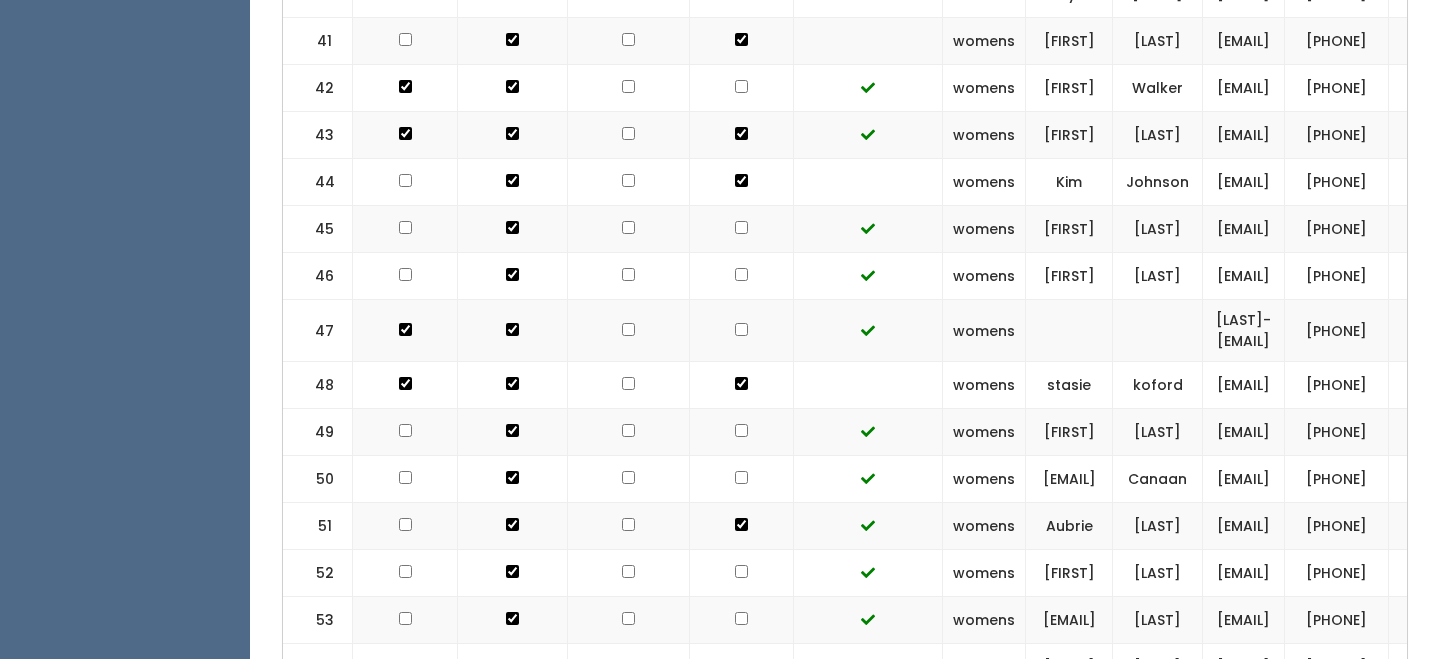 scroll, scrollTop: 2573, scrollLeft: 0, axis: vertical 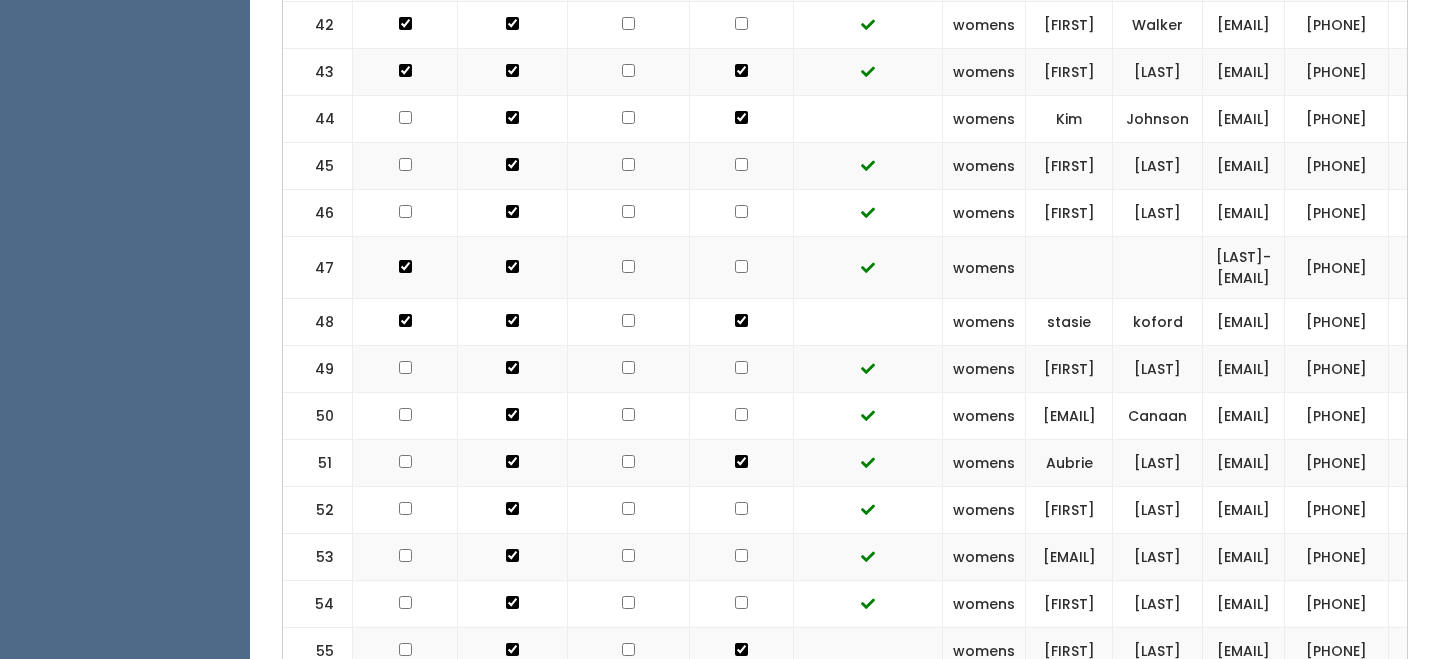 click at bounding box center [628, -1840] 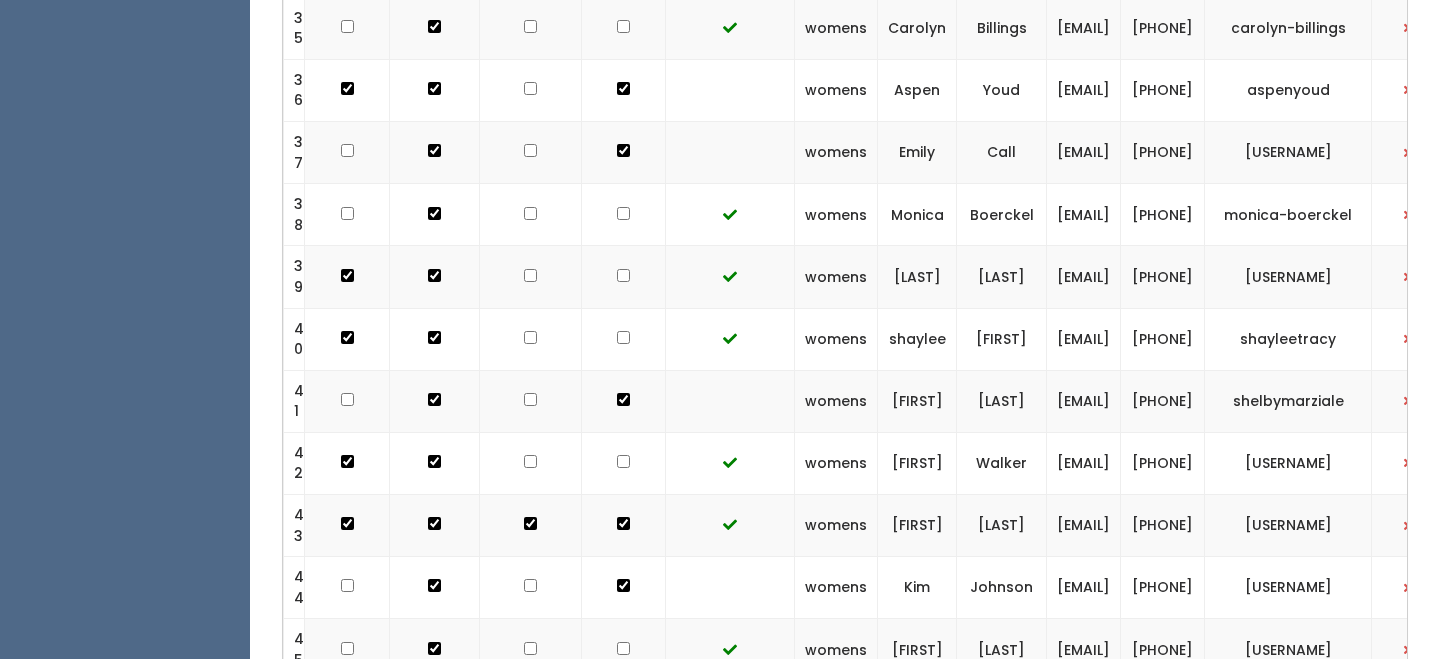 scroll, scrollTop: 2573, scrollLeft: 0, axis: vertical 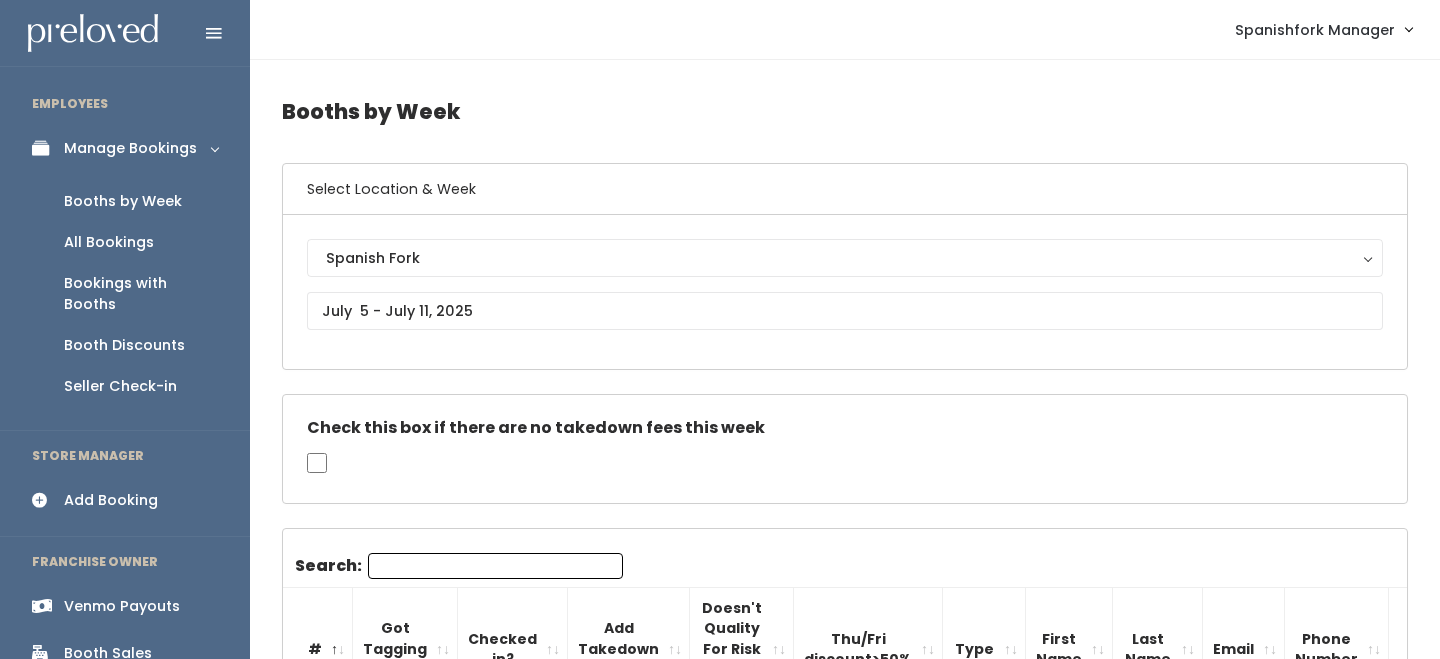 click on "Venmo Payouts" at bounding box center [122, 606] 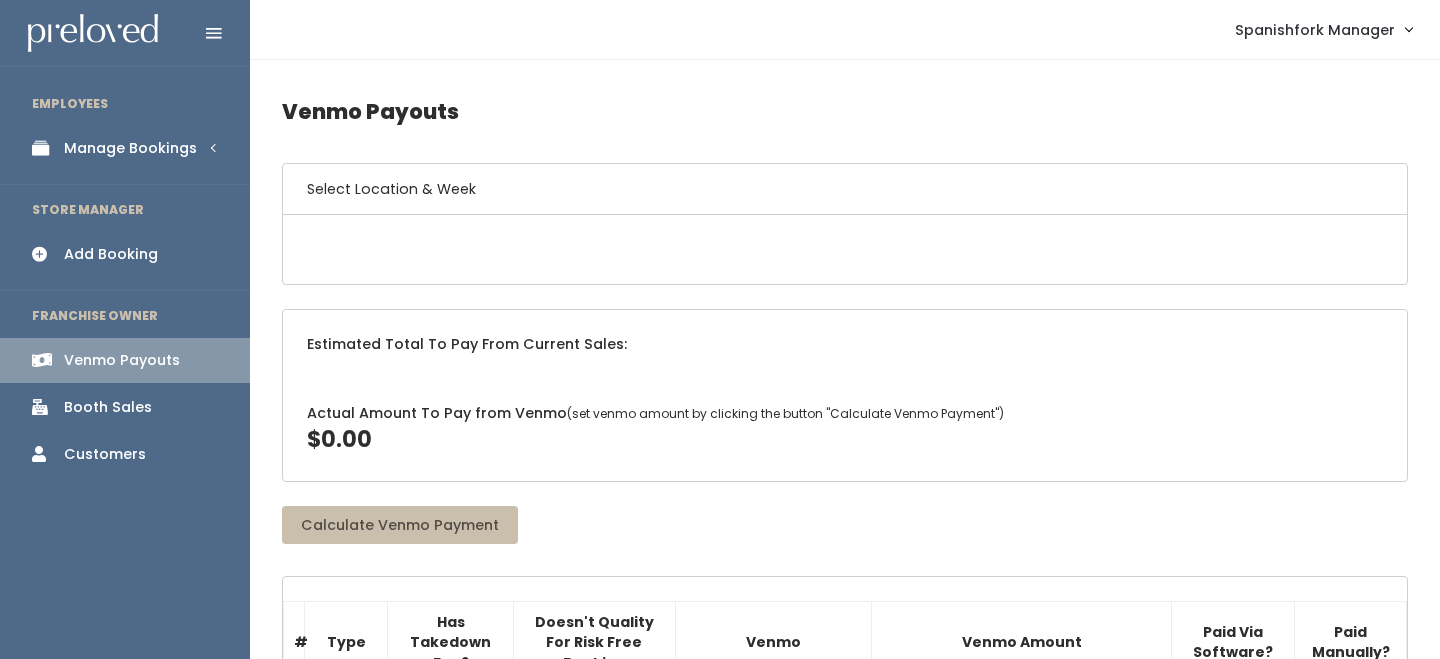 scroll, scrollTop: 0, scrollLeft: 0, axis: both 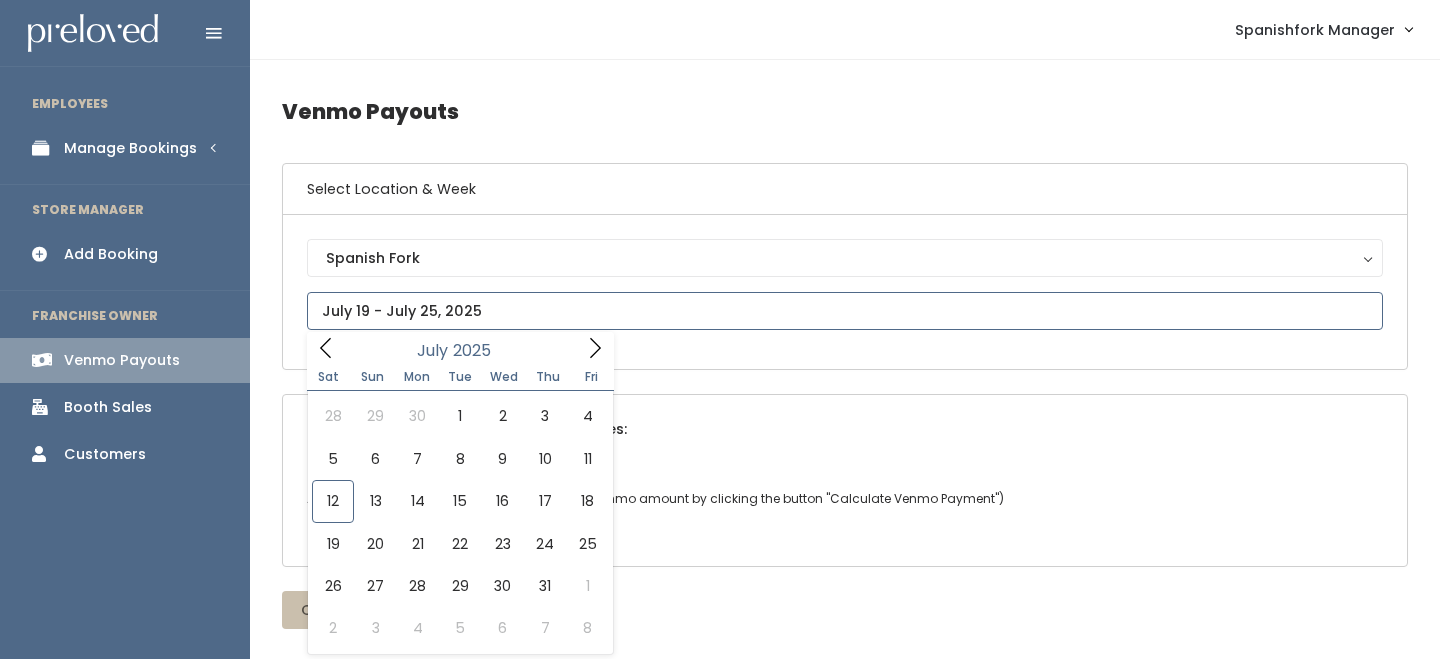 click on "EMPLOYEES
Manage Bookings
Booths by Week
All Bookings
Bookings with Booths
Booth Discounts
Seller Check-in
STORE MANAGER
Add Booking
FRANCHISE OWNER
Venmo Payouts
Booth Sales
Customers" at bounding box center [720, 2352] 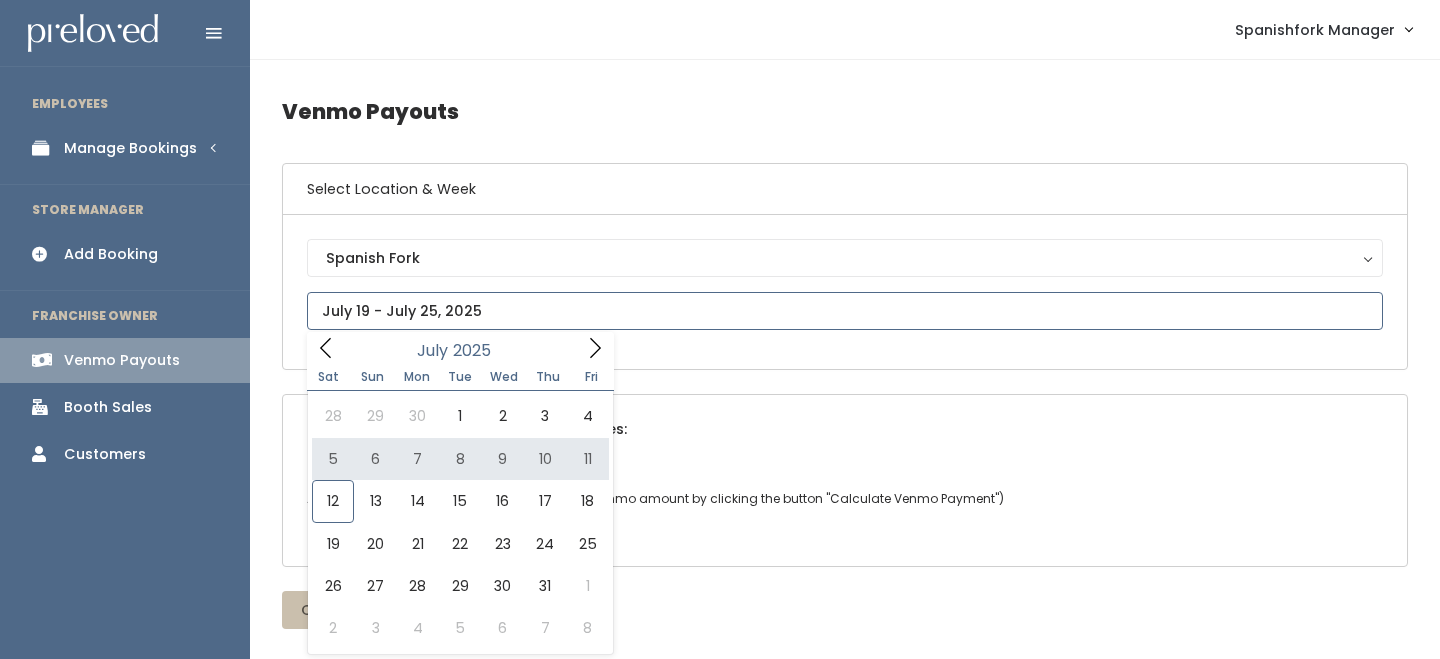 type on "[MONTH] [NUMBER] to [MONTH] [NUMBER]" 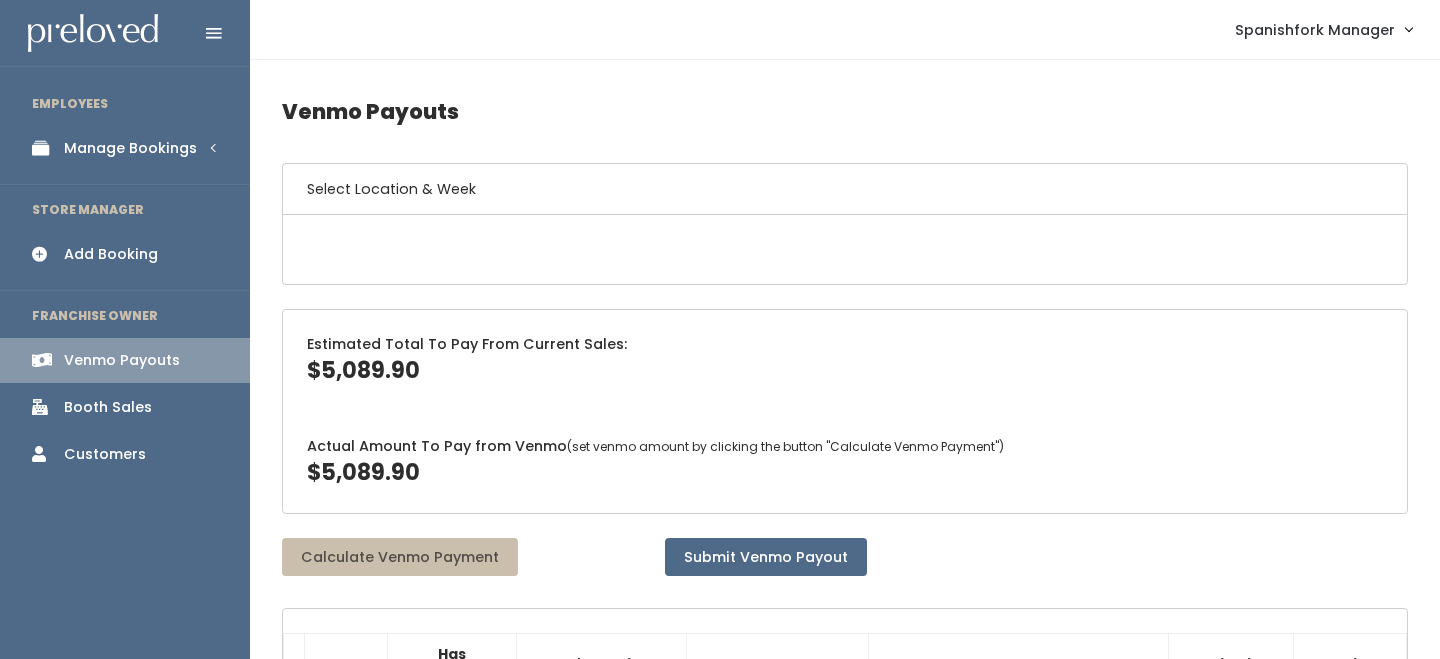 scroll, scrollTop: 0, scrollLeft: 0, axis: both 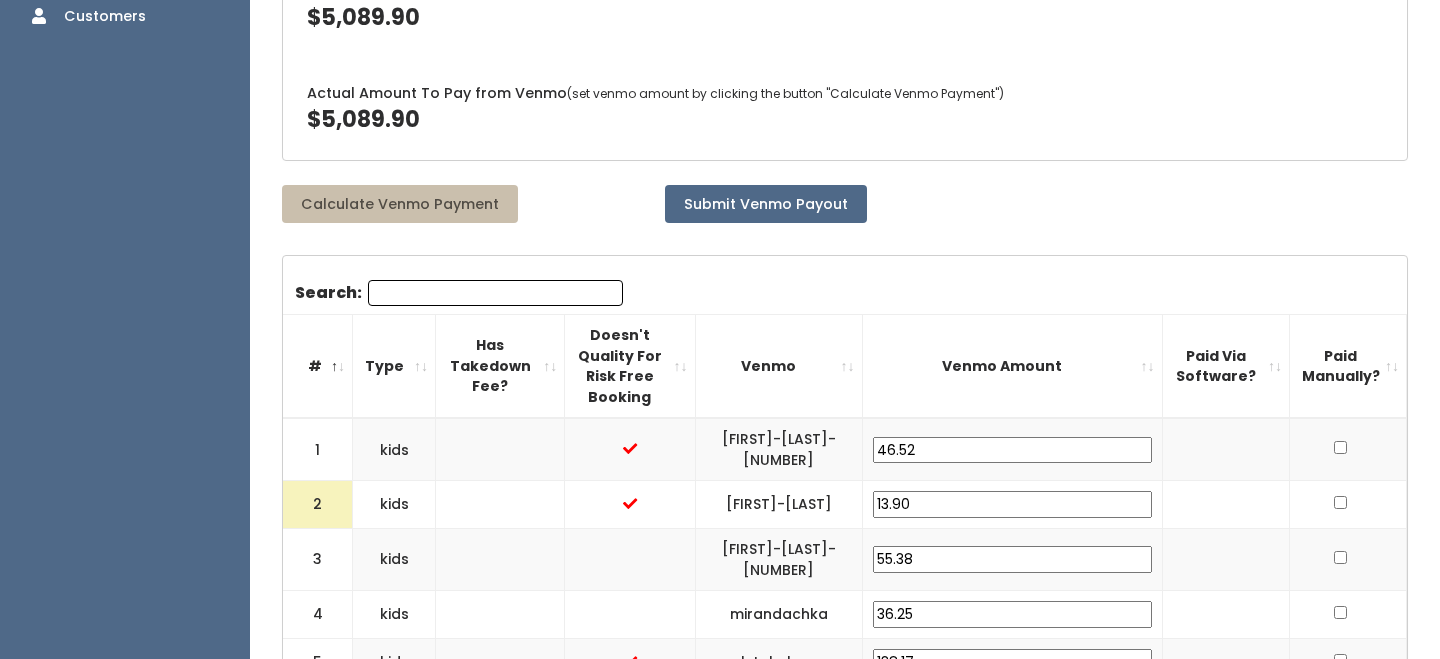click on "Venmo Amount" at bounding box center (1012, 366) 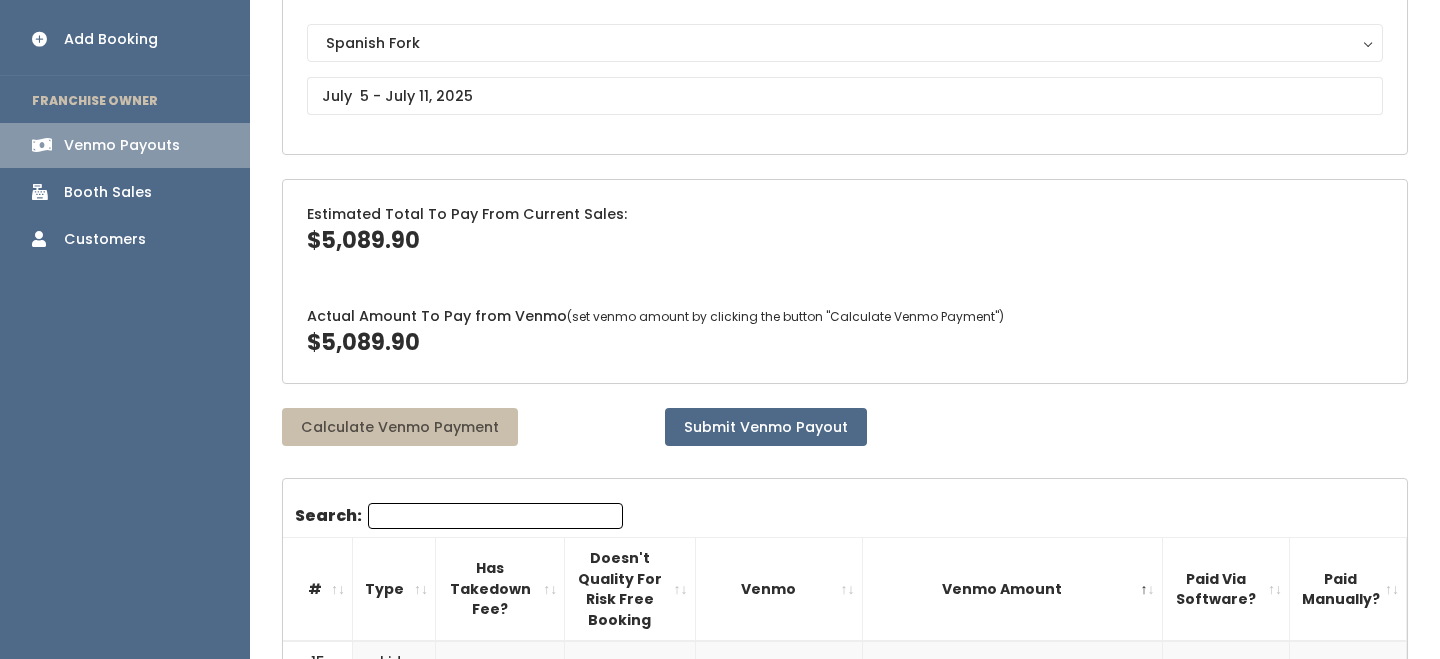 scroll, scrollTop: 502, scrollLeft: 0, axis: vertical 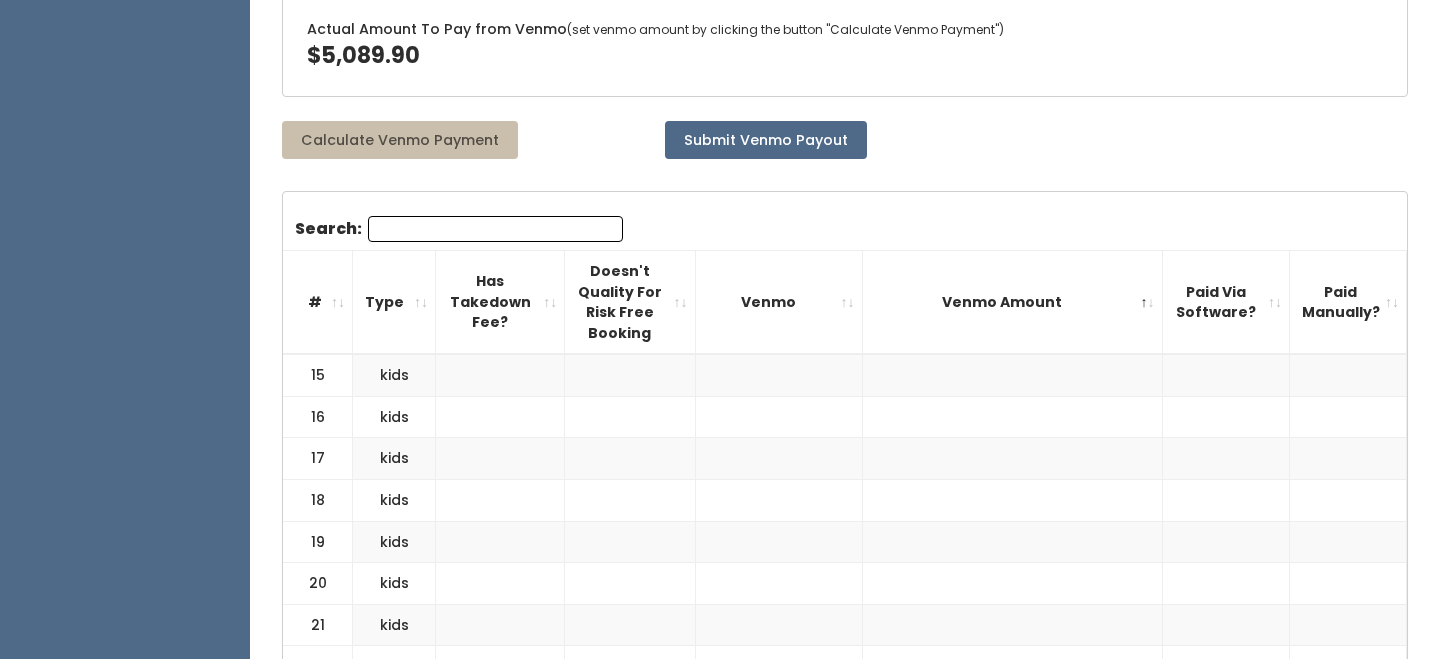 click on "Type" at bounding box center (394, 302) 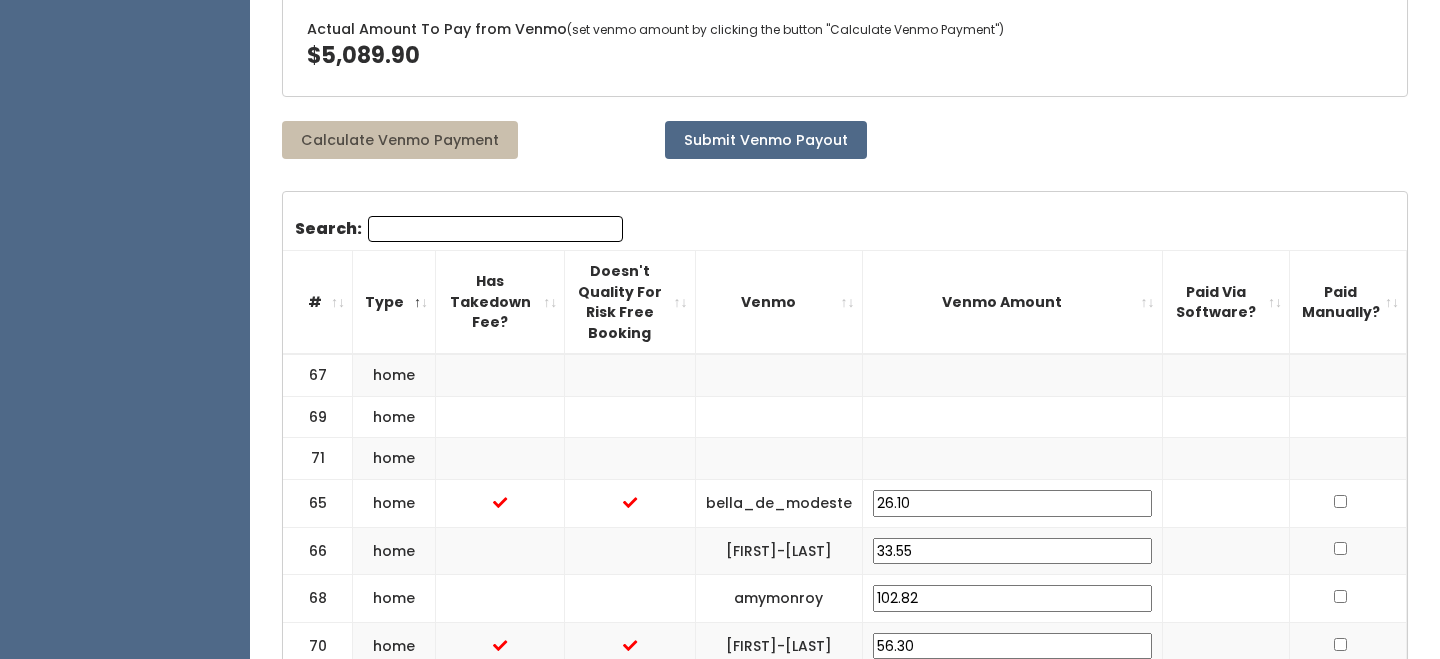 click on "#" at bounding box center (318, 302) 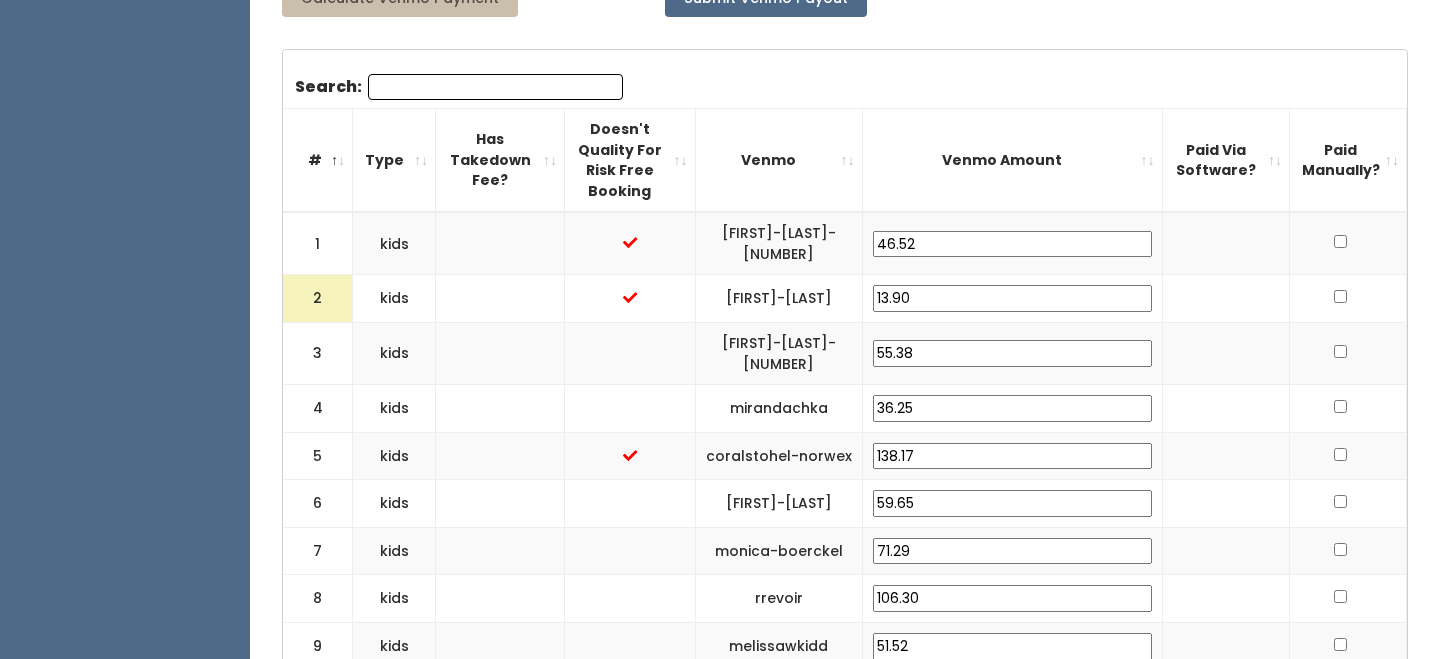 scroll, scrollTop: 181, scrollLeft: 0, axis: vertical 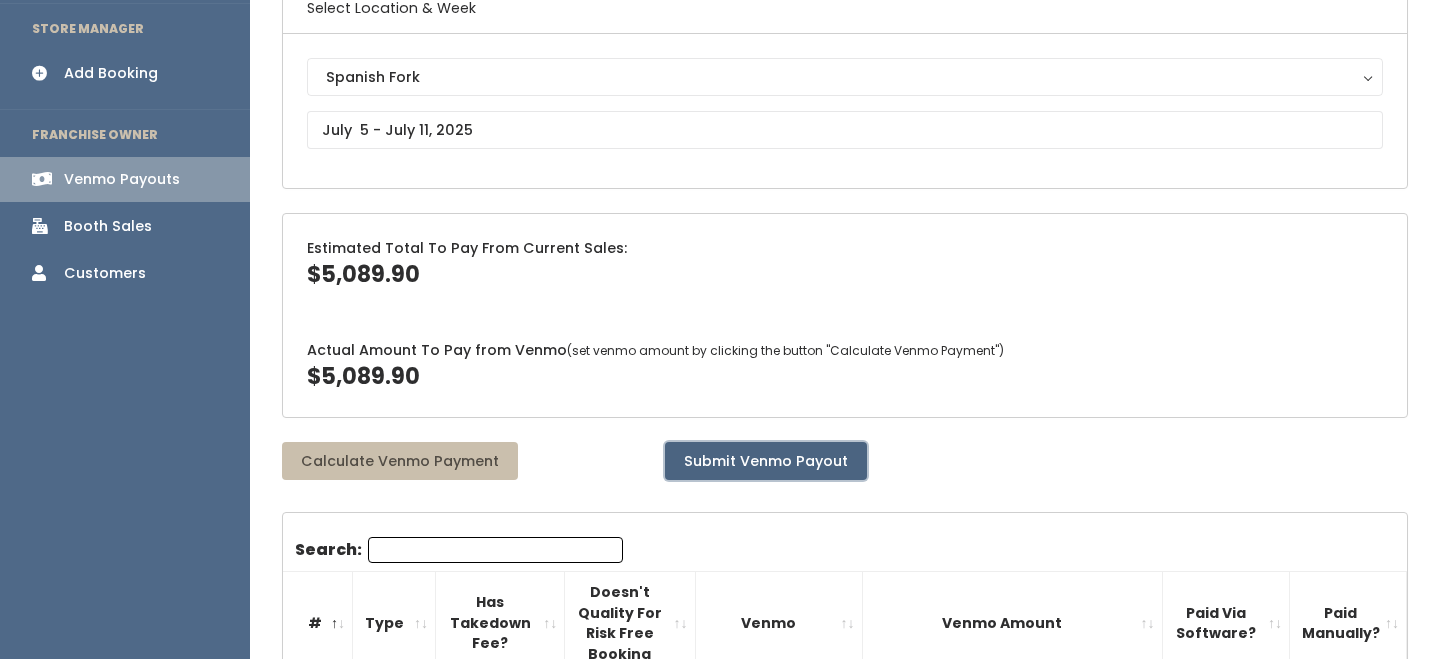 click on "Submit Venmo Payout" at bounding box center (766, 461) 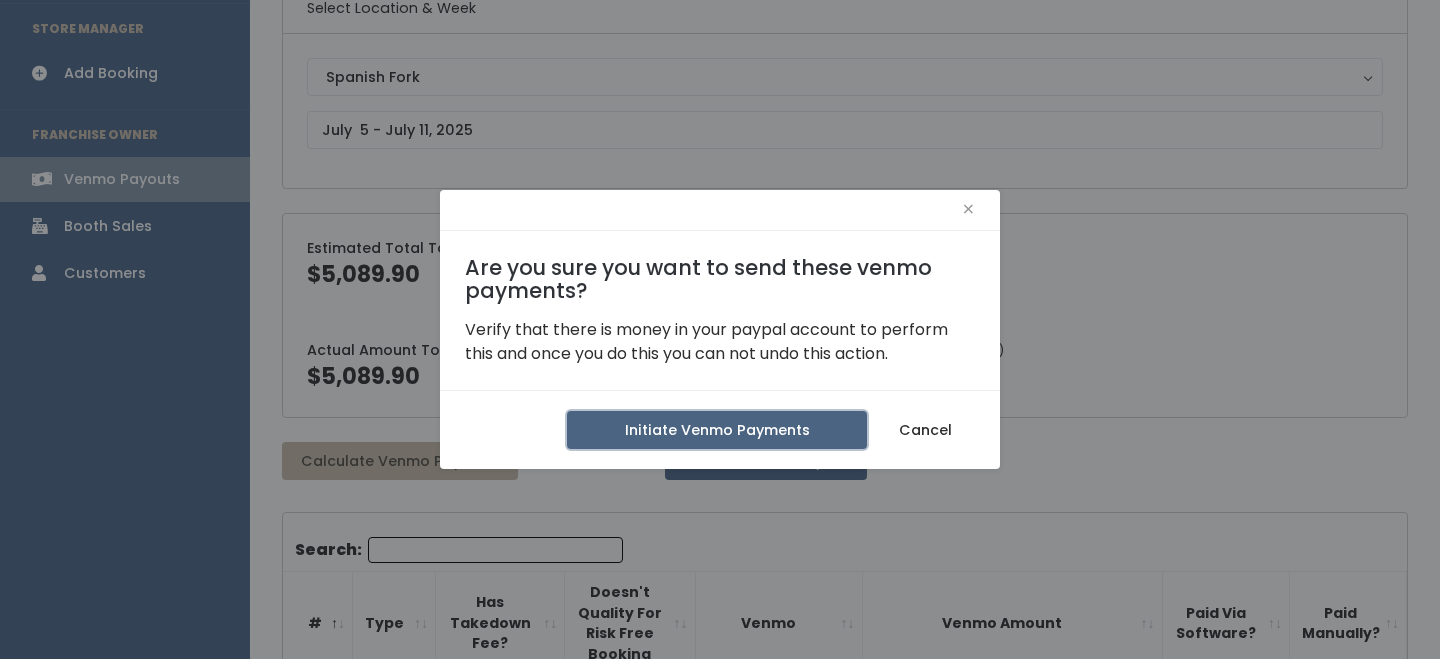 click on "Initiate Venmo Payments" at bounding box center [717, 430] 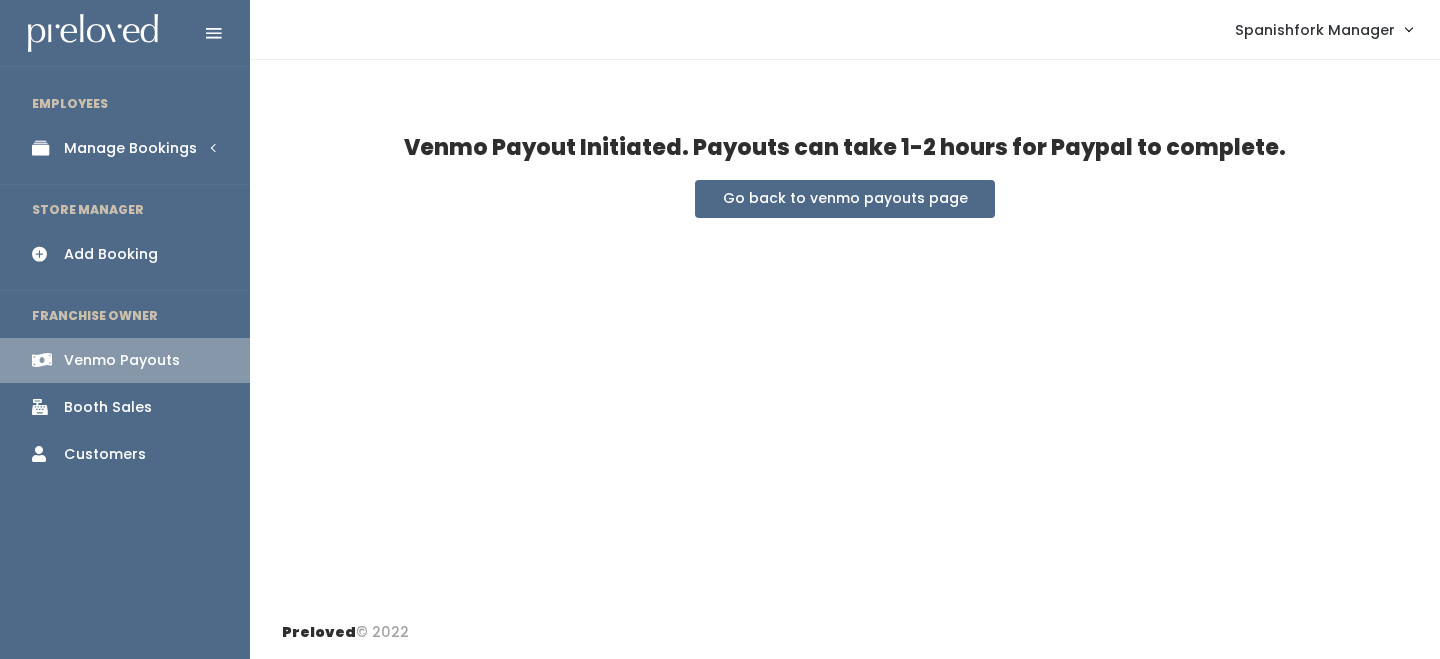 scroll, scrollTop: 0, scrollLeft: 0, axis: both 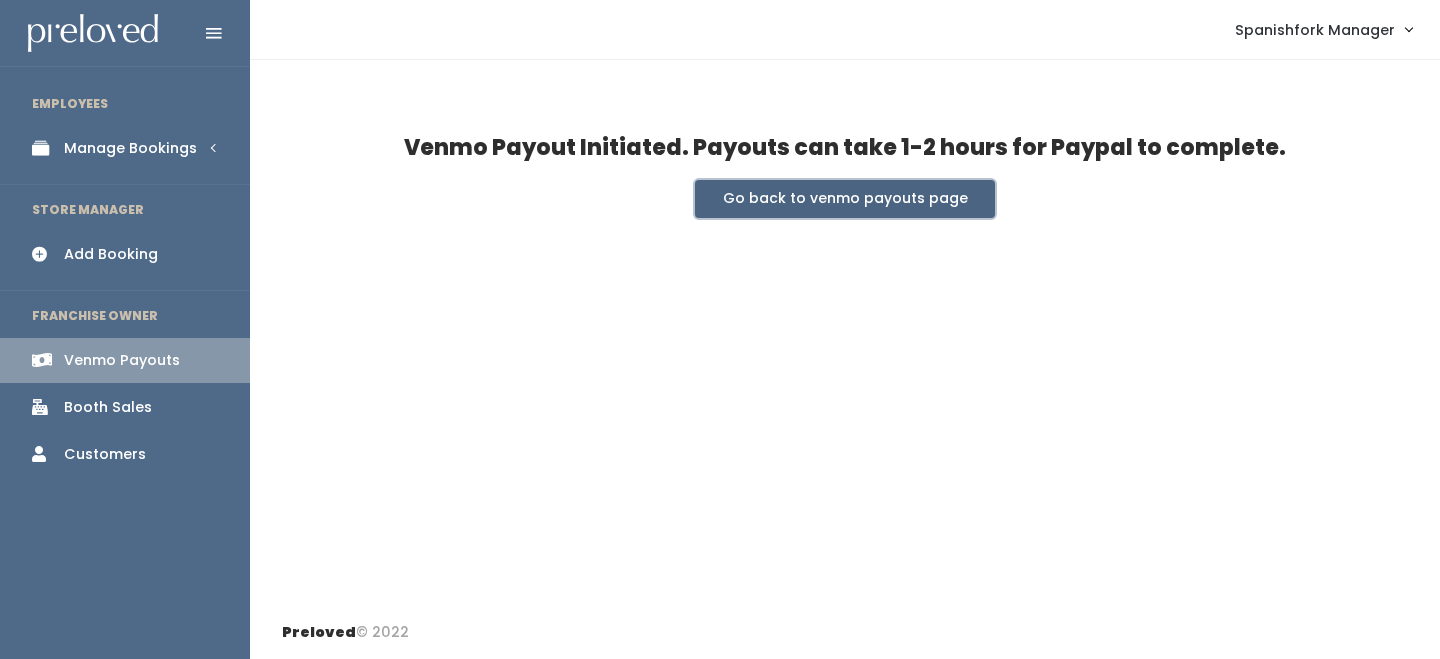 click on "Go back to venmo payouts page" at bounding box center [845, 199] 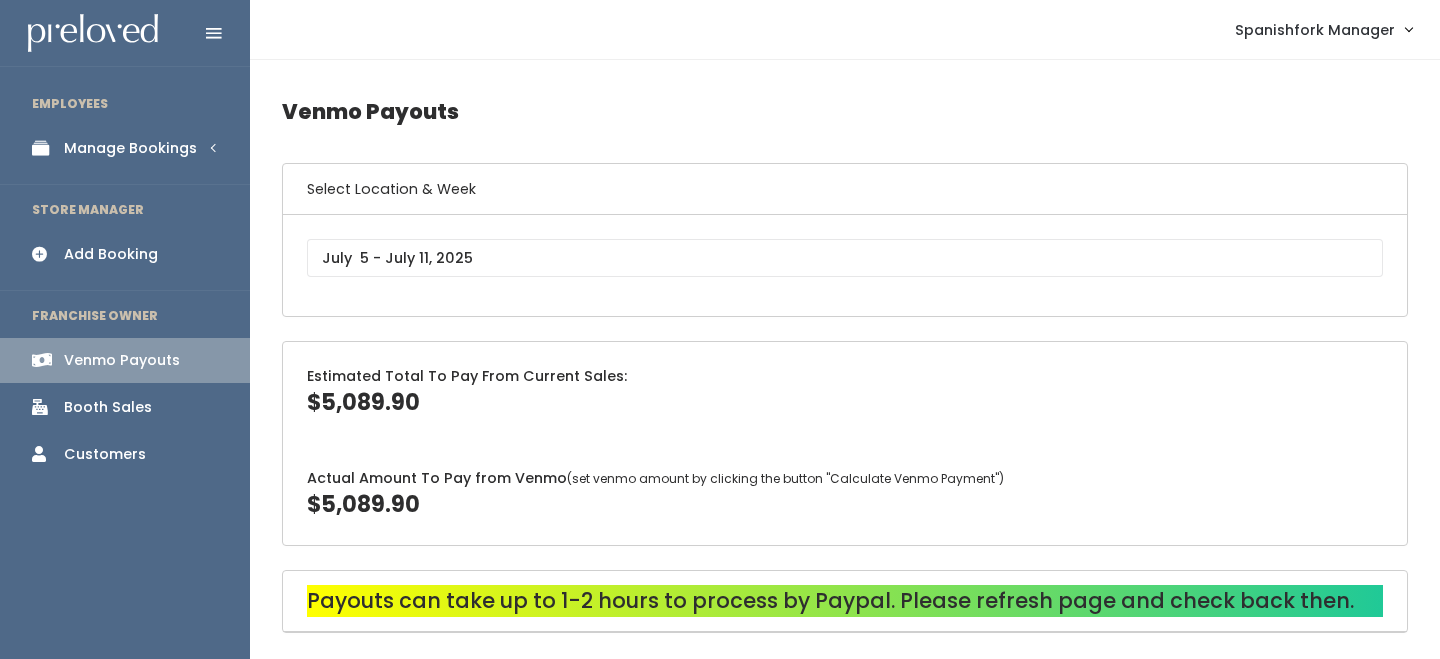 scroll, scrollTop: 0, scrollLeft: 0, axis: both 